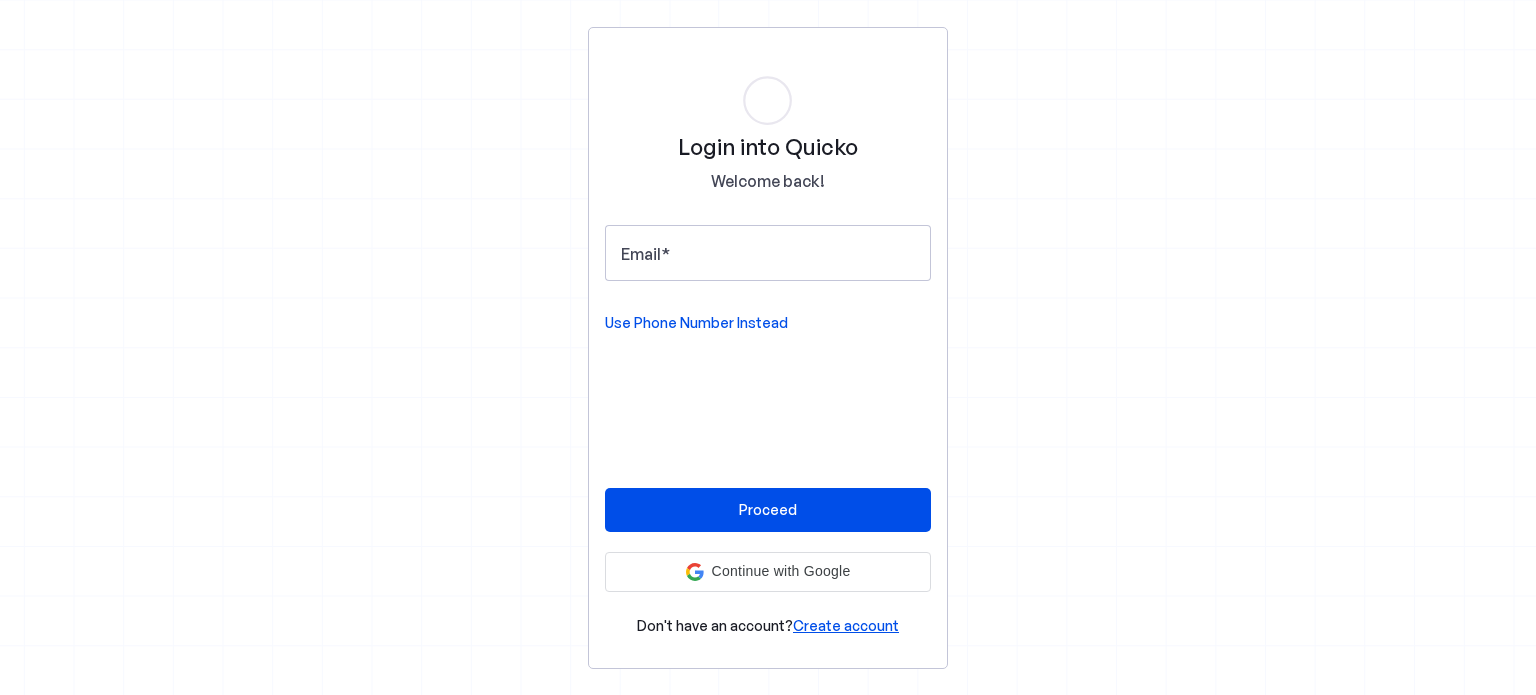 scroll, scrollTop: 0, scrollLeft: 0, axis: both 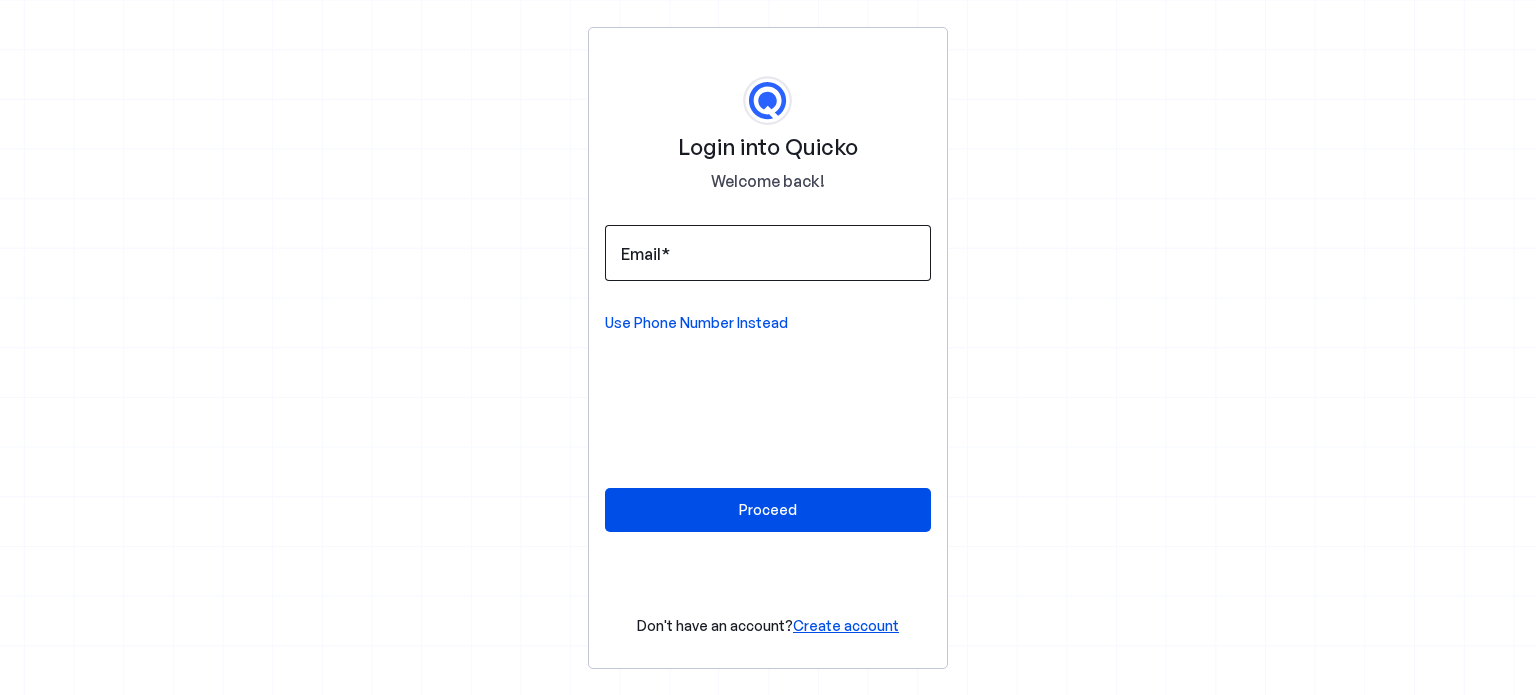 click on "Email" at bounding box center [768, 253] 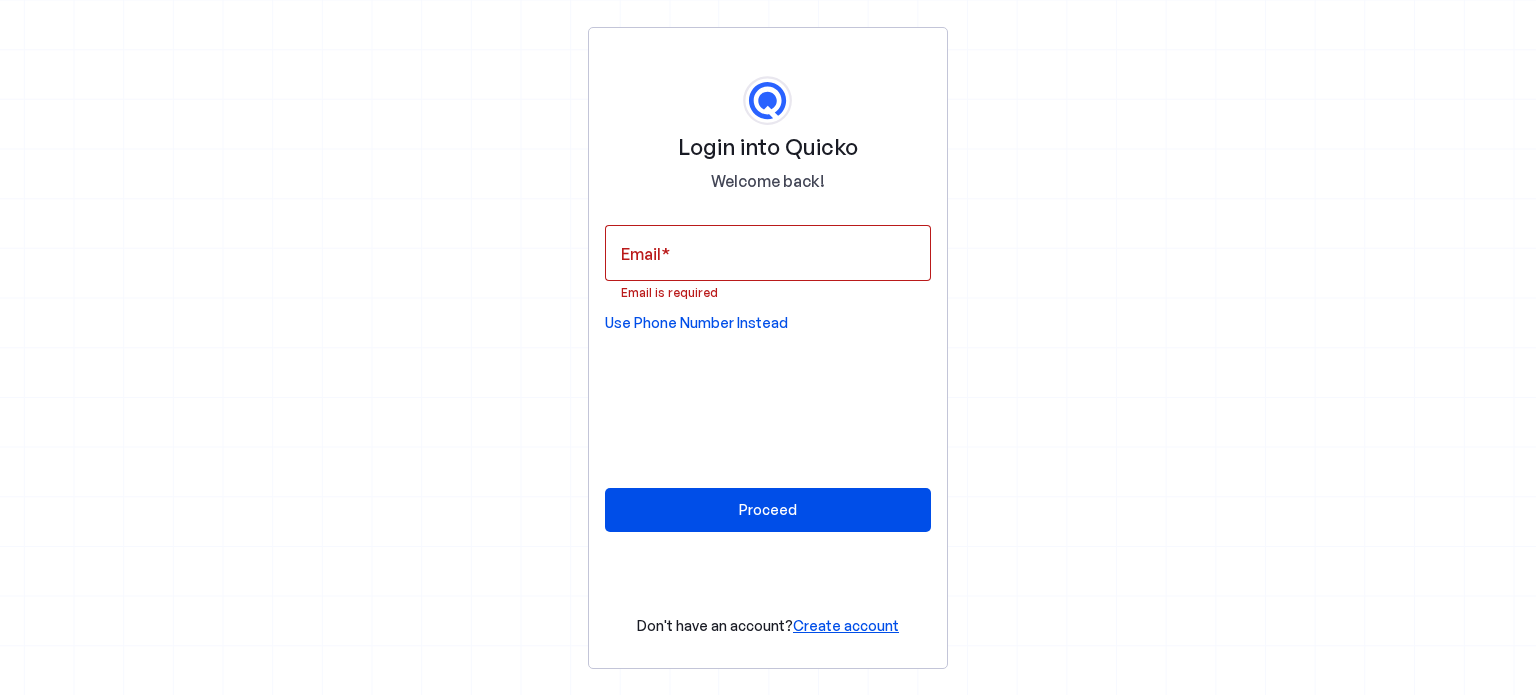 click on "Use Phone Number Instead" at bounding box center [696, 323] 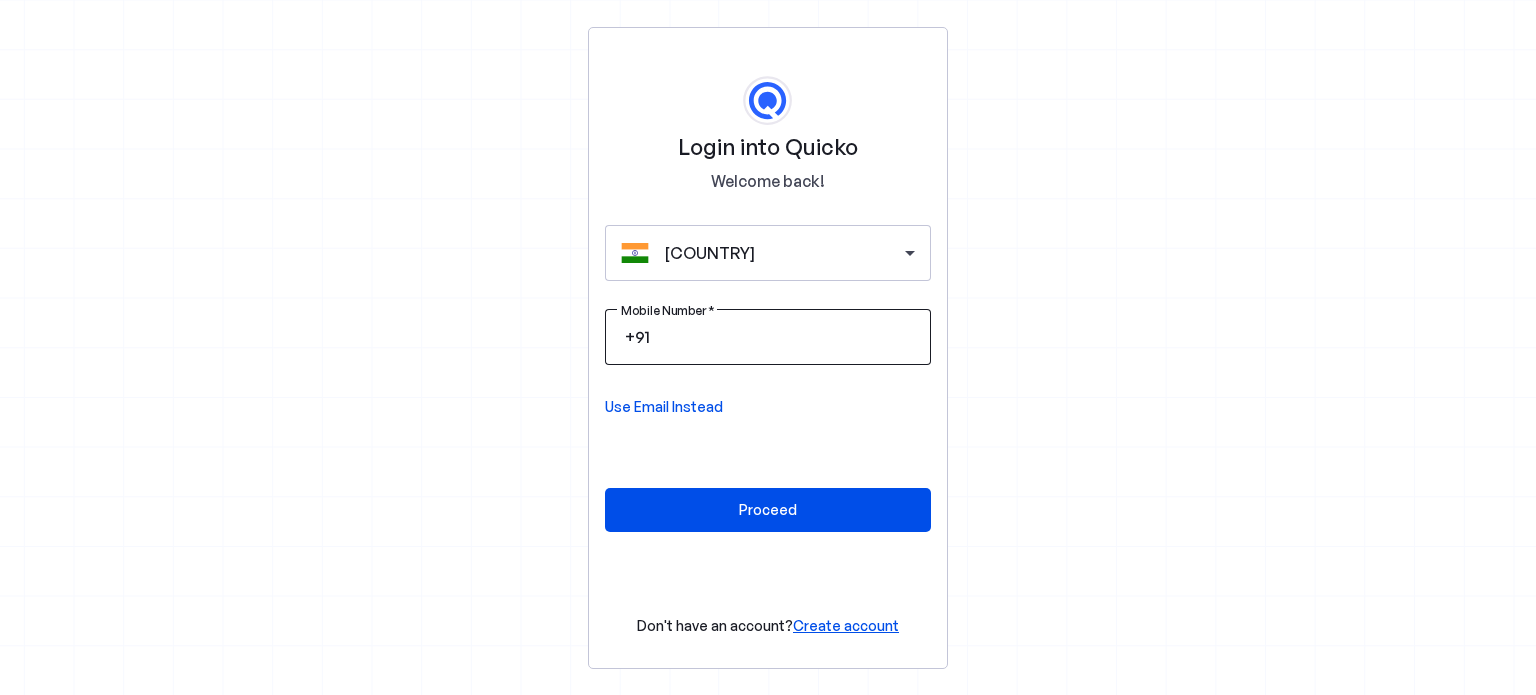 click at bounding box center (784, 337) 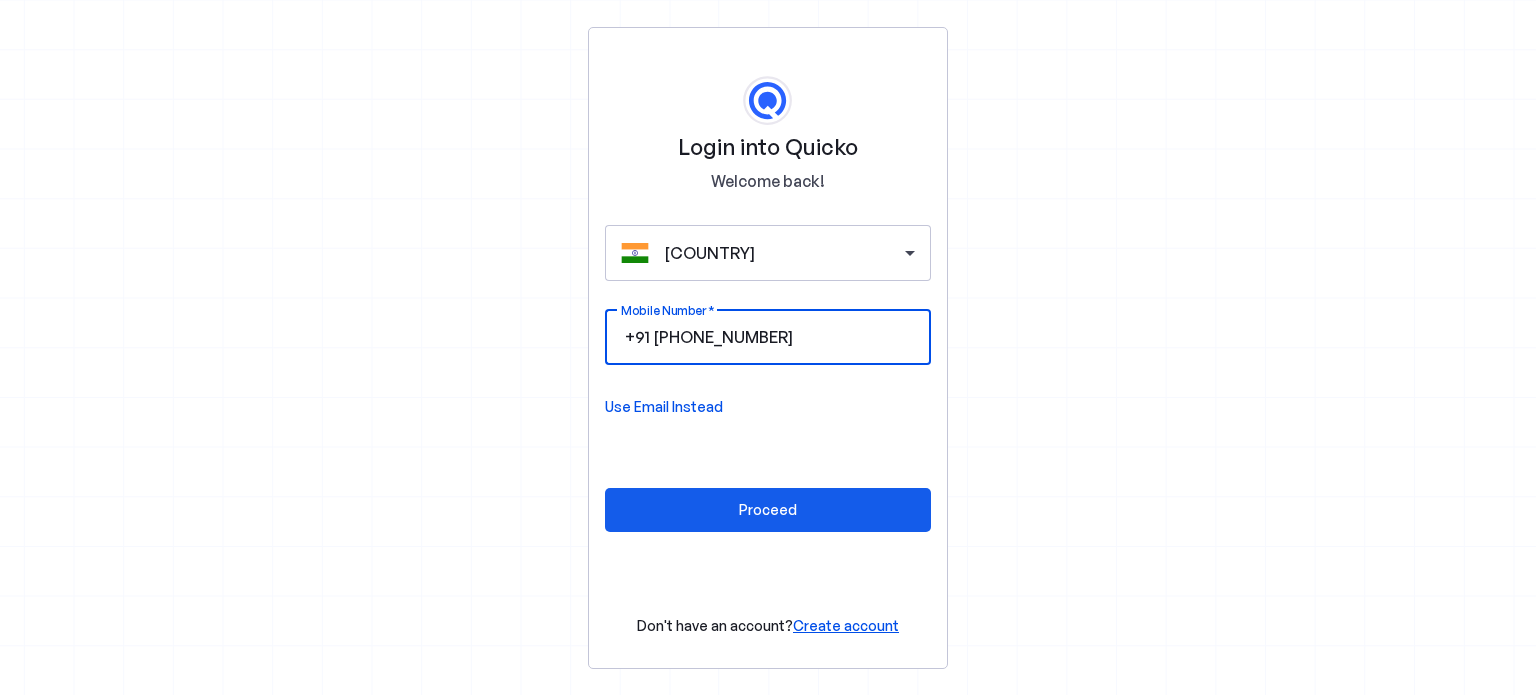 type on "9611104466" 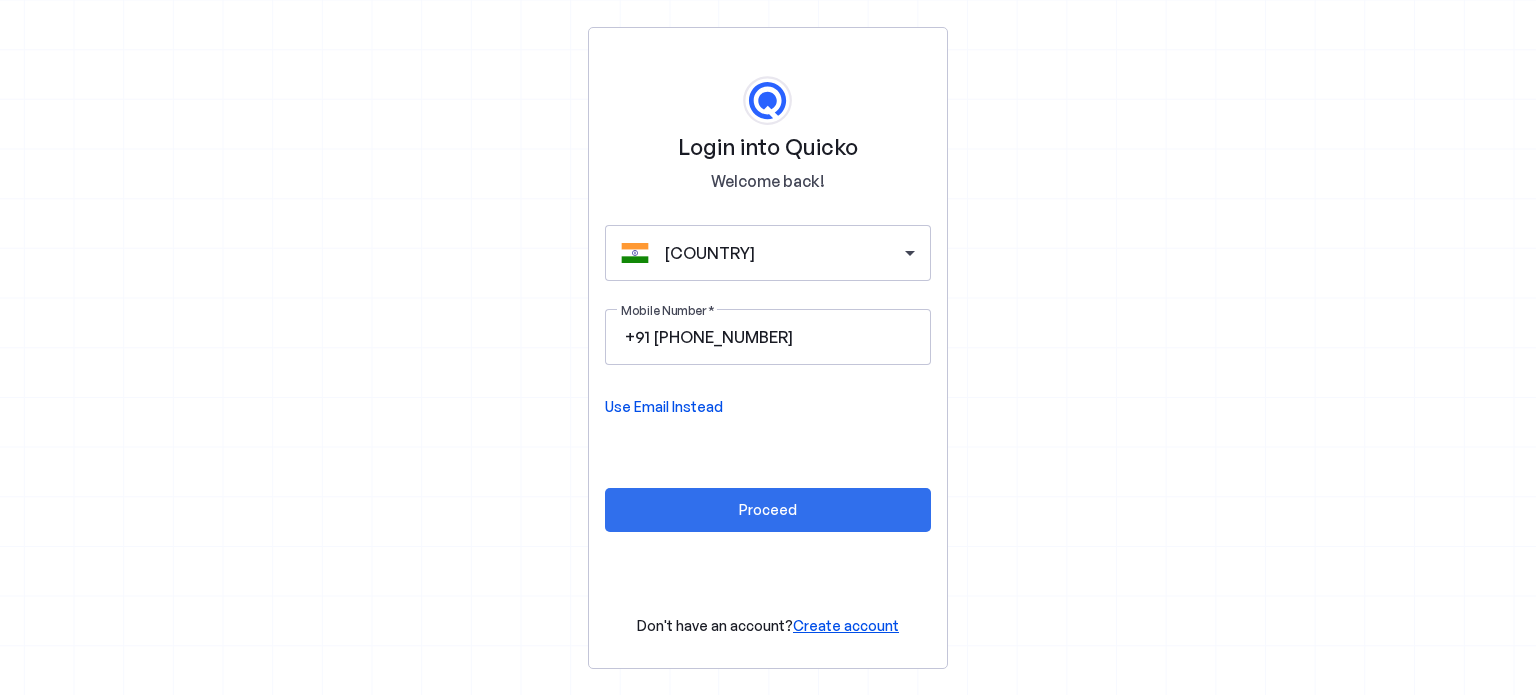 click on "Proceed" at bounding box center [768, 509] 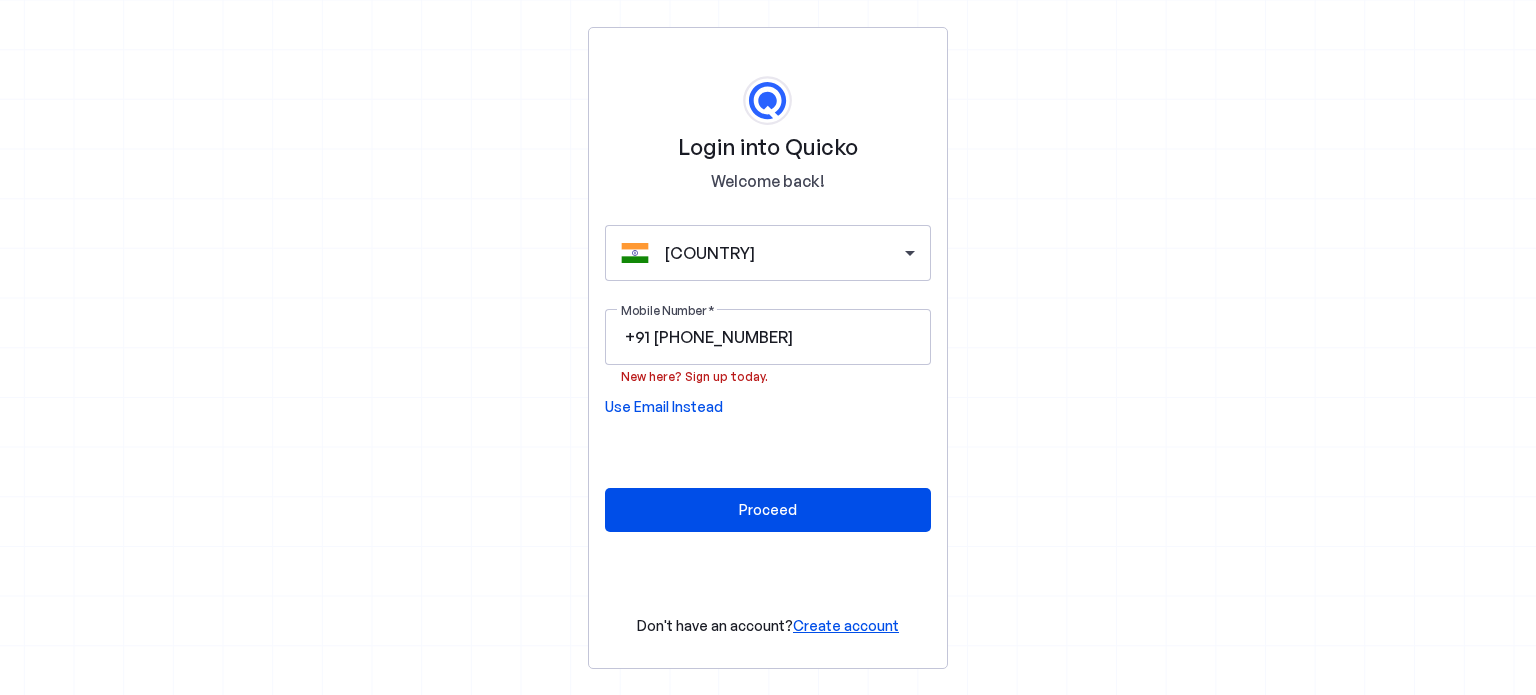 click on "New here? Sign up today." at bounding box center [694, 375] 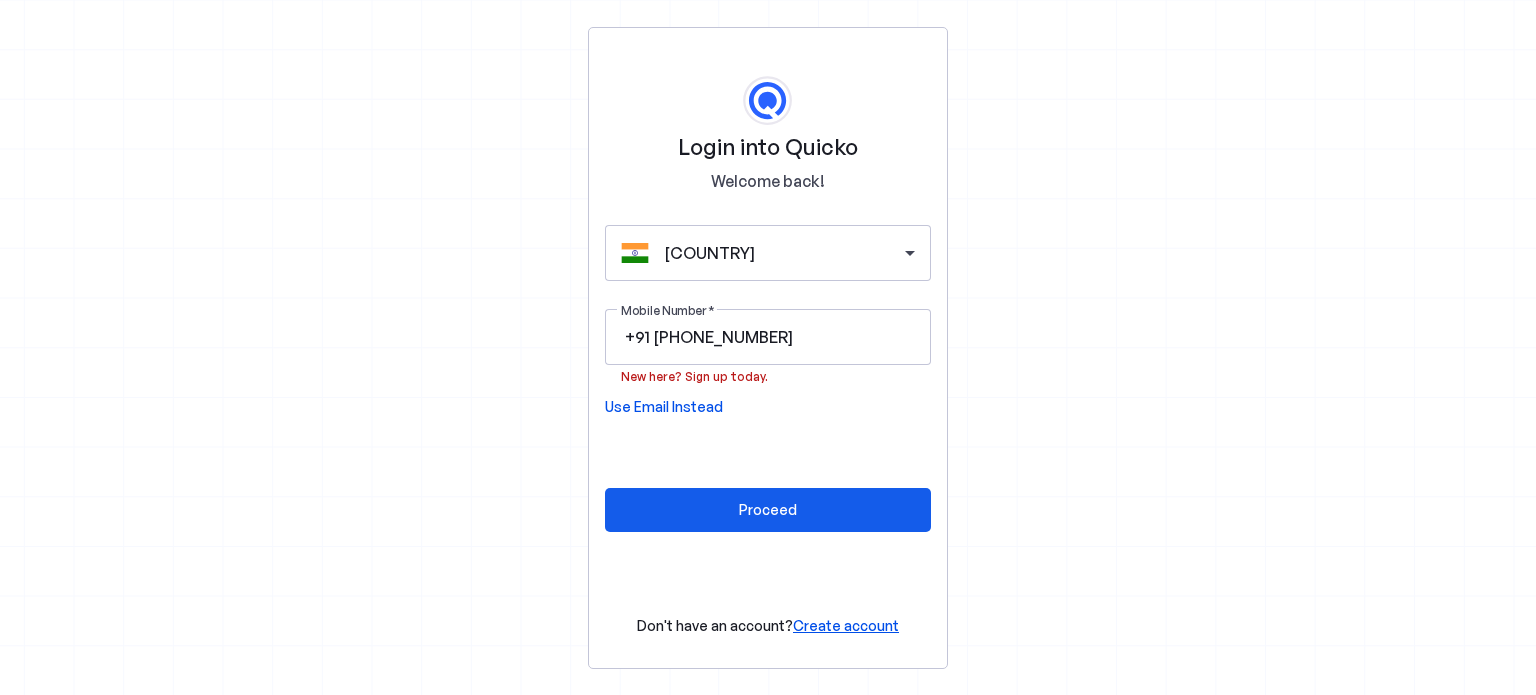click on "Proceed" at bounding box center (768, 509) 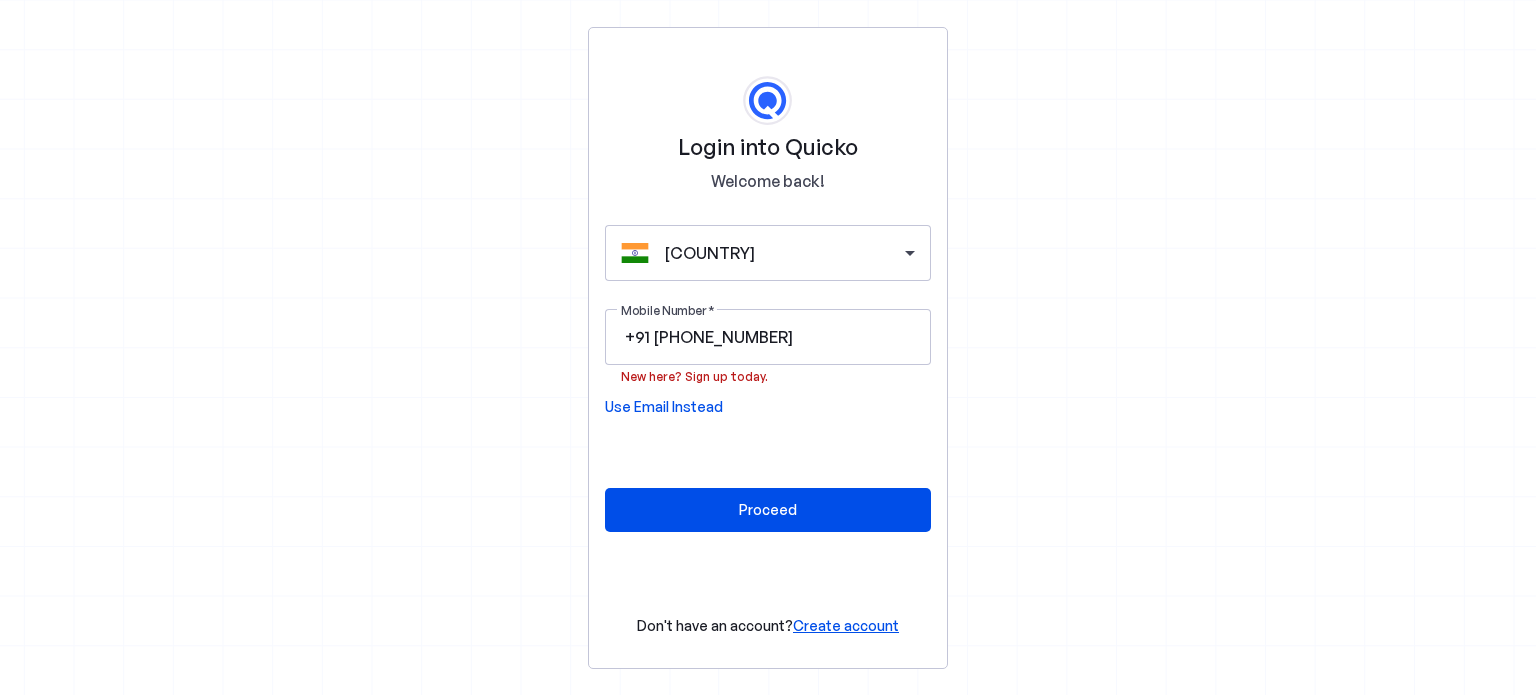 click on "New here? Sign up today." at bounding box center (694, 375) 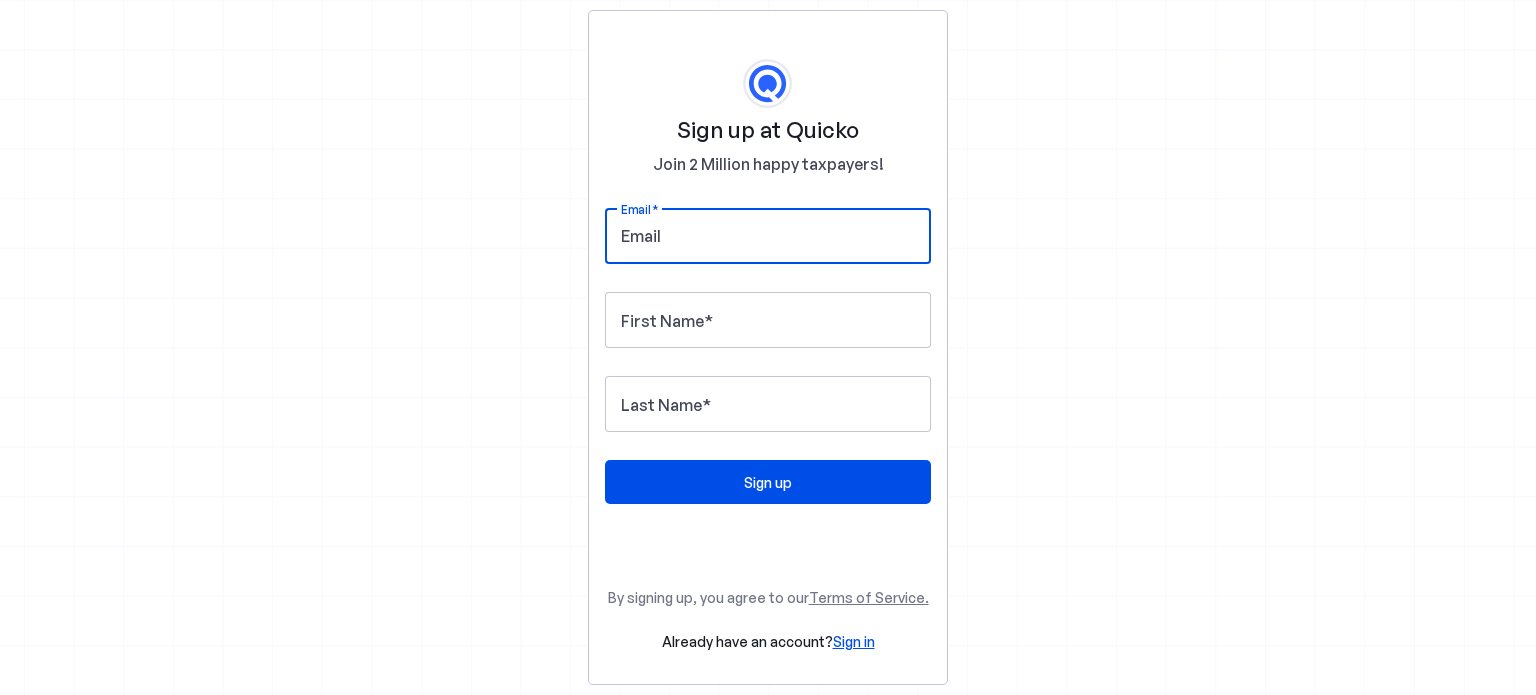 click on "Email" at bounding box center [768, 236] 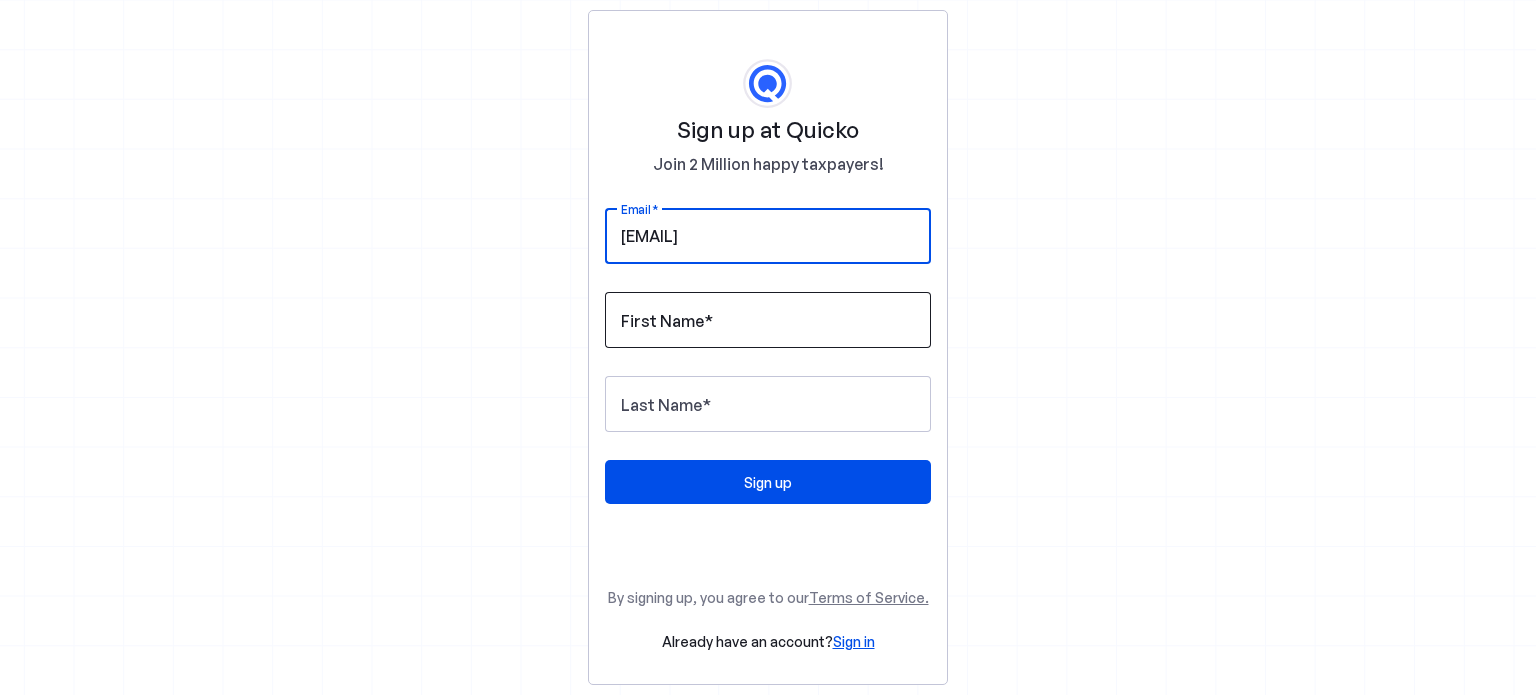 type on "saikumarkatta123@gmail.com" 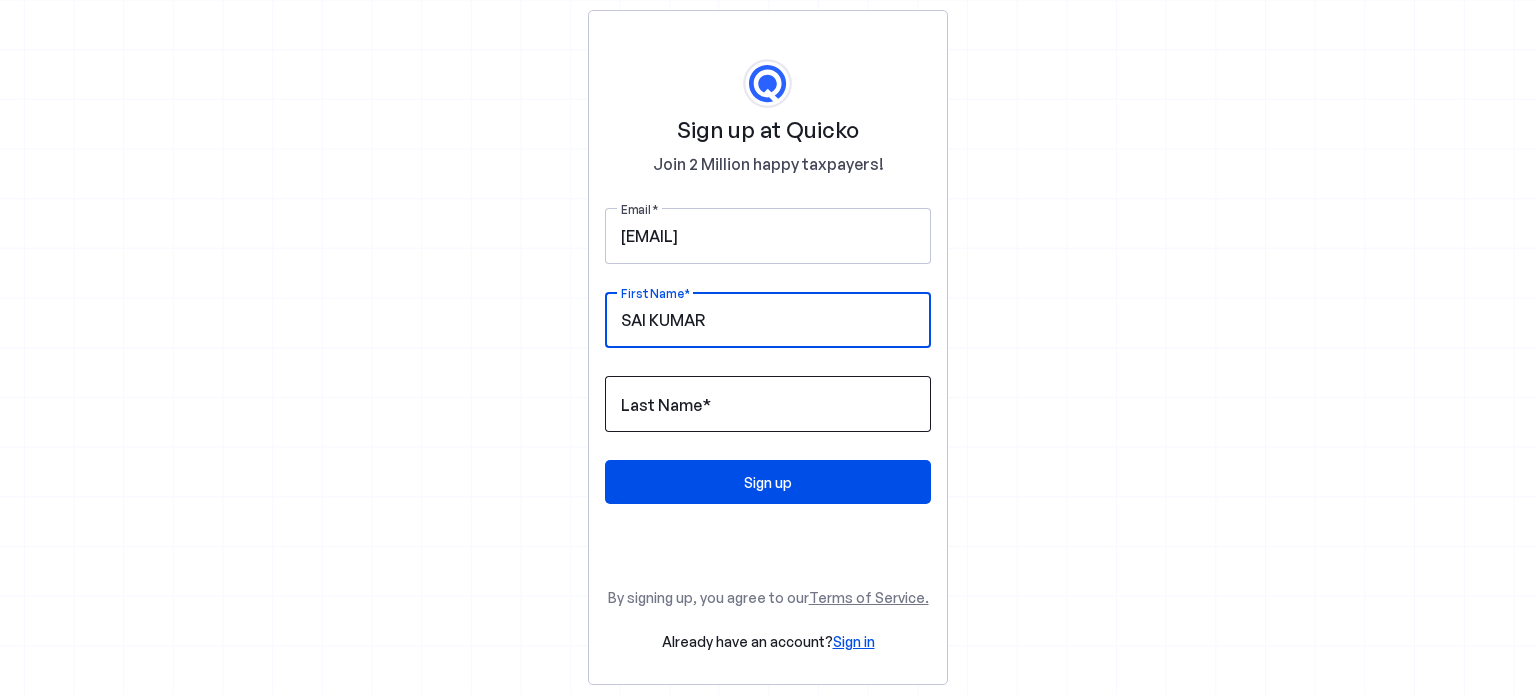 type on "SAI KUMAR" 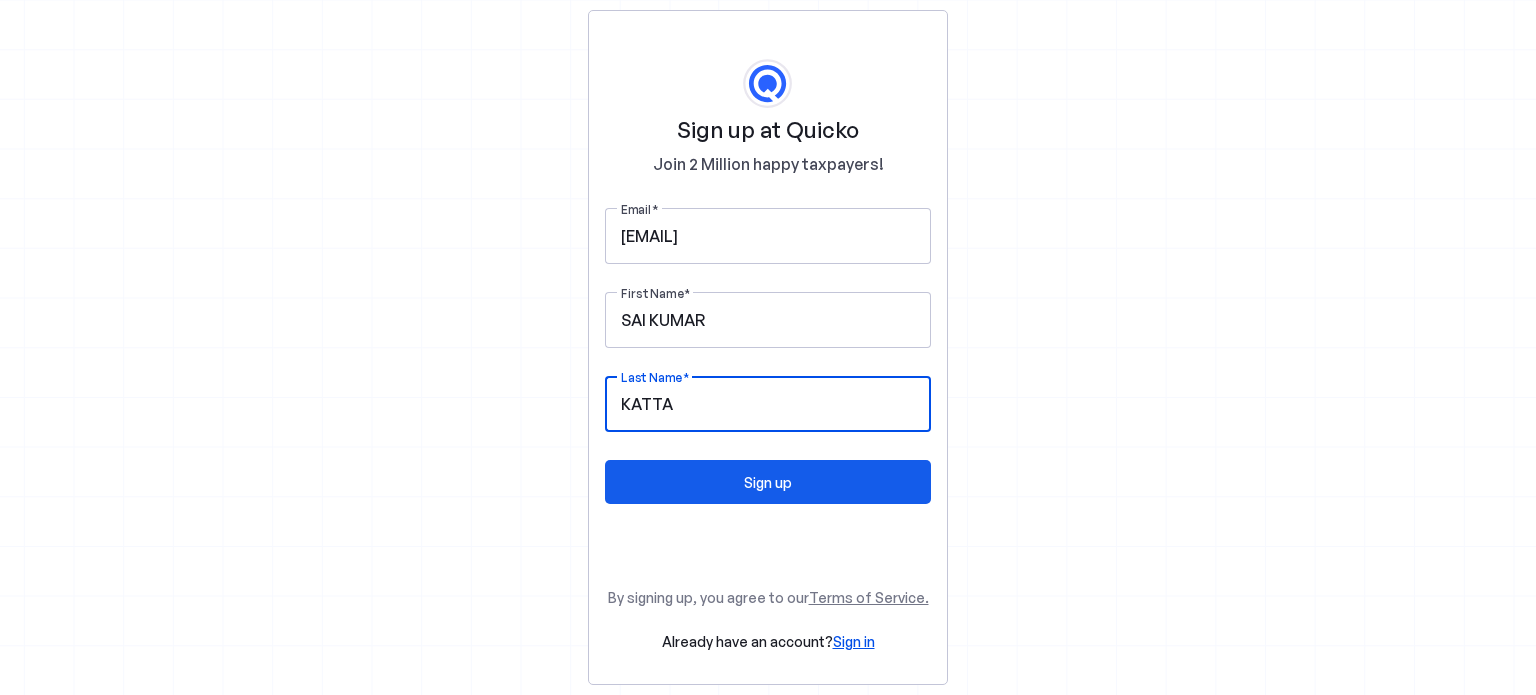 type on "KATTA" 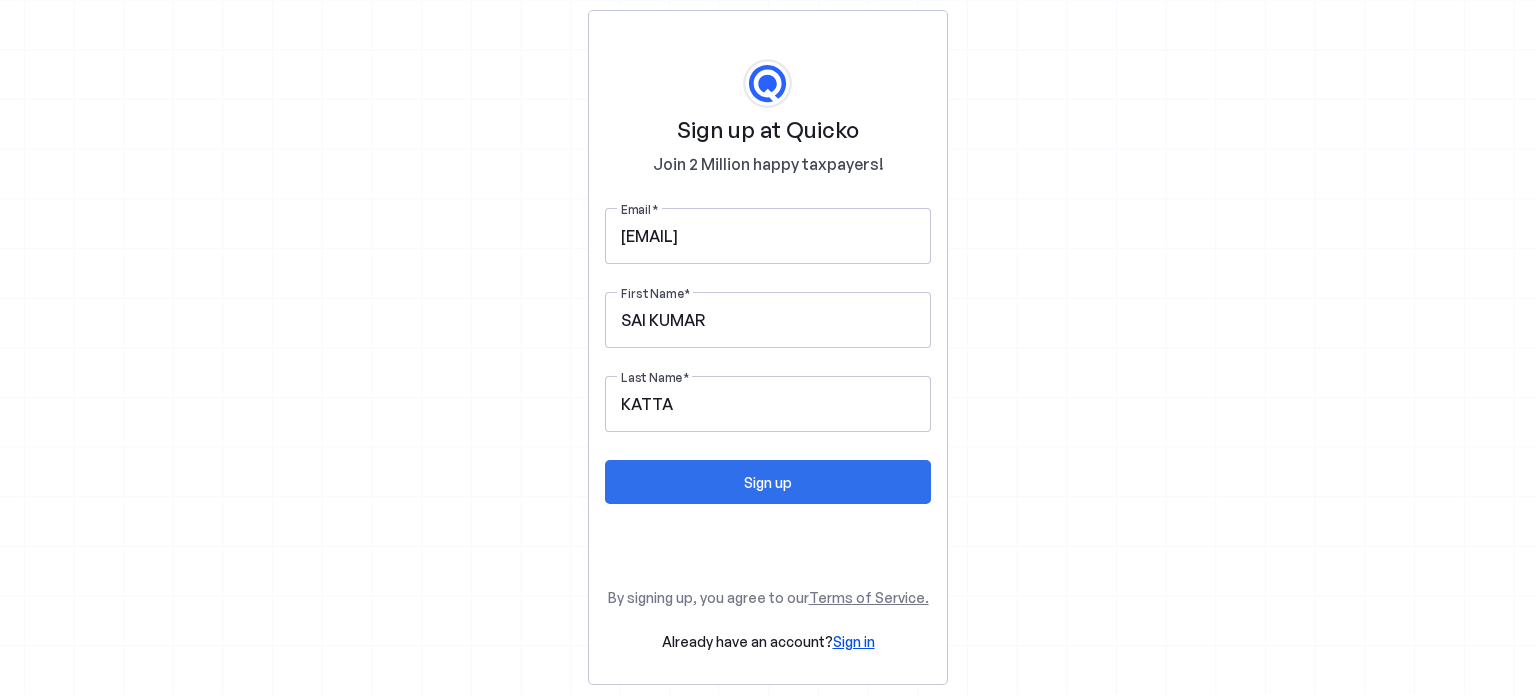 click on "Sign up" at bounding box center (768, 482) 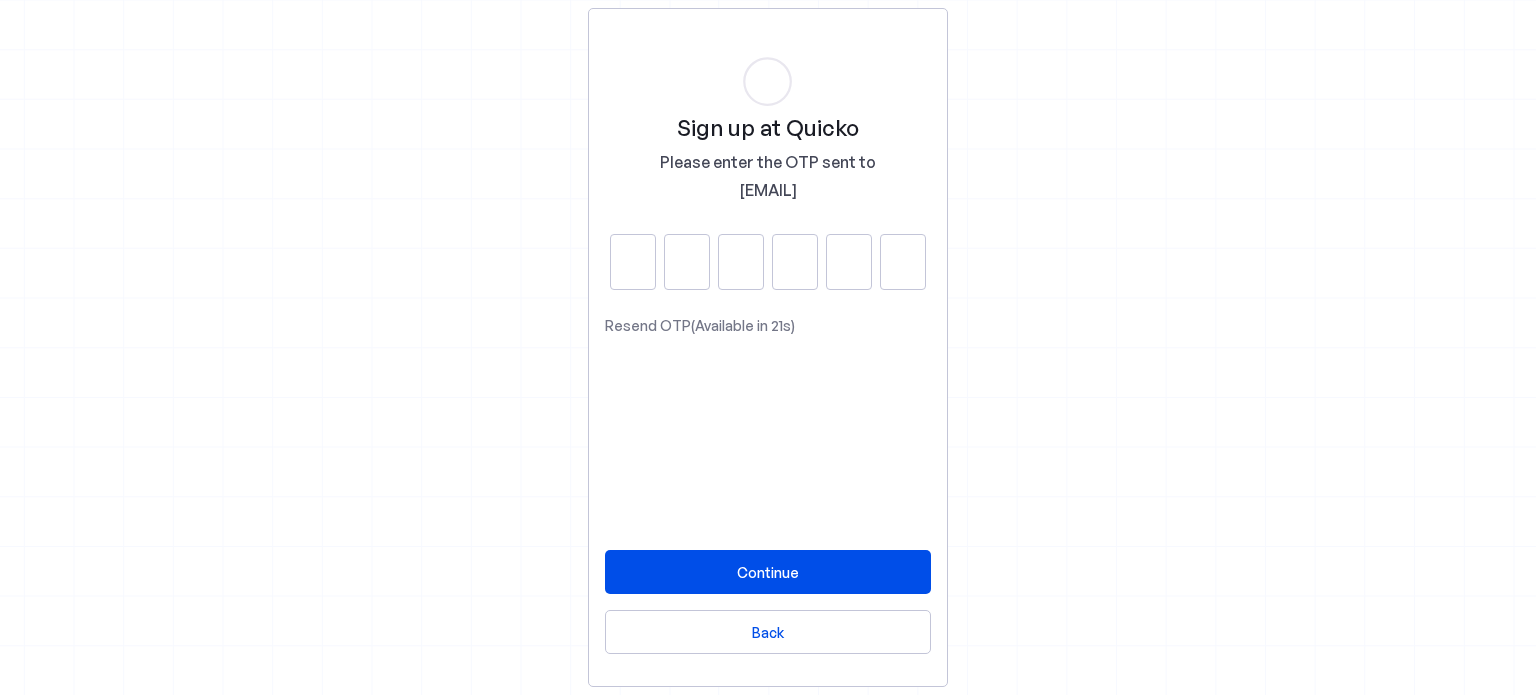 click at bounding box center [633, 262] 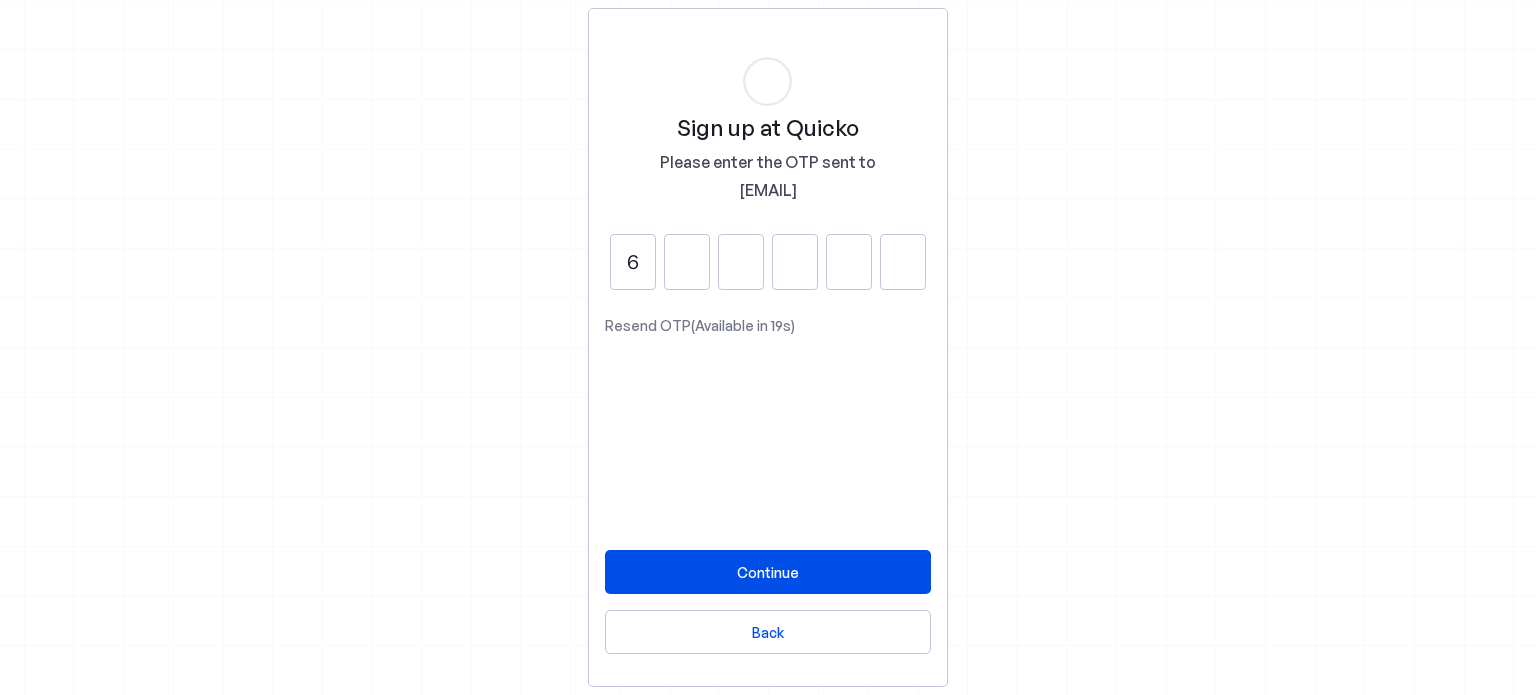 type on "6" 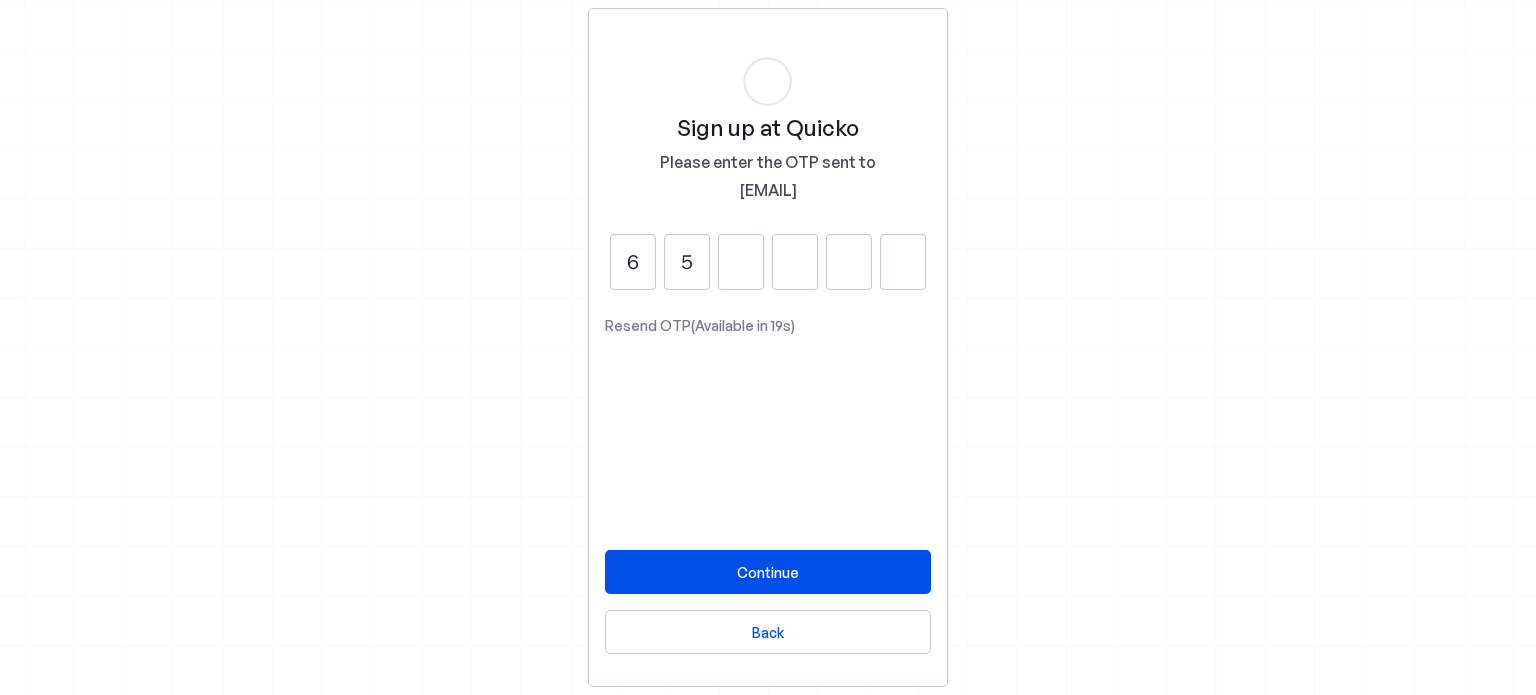 type on "5" 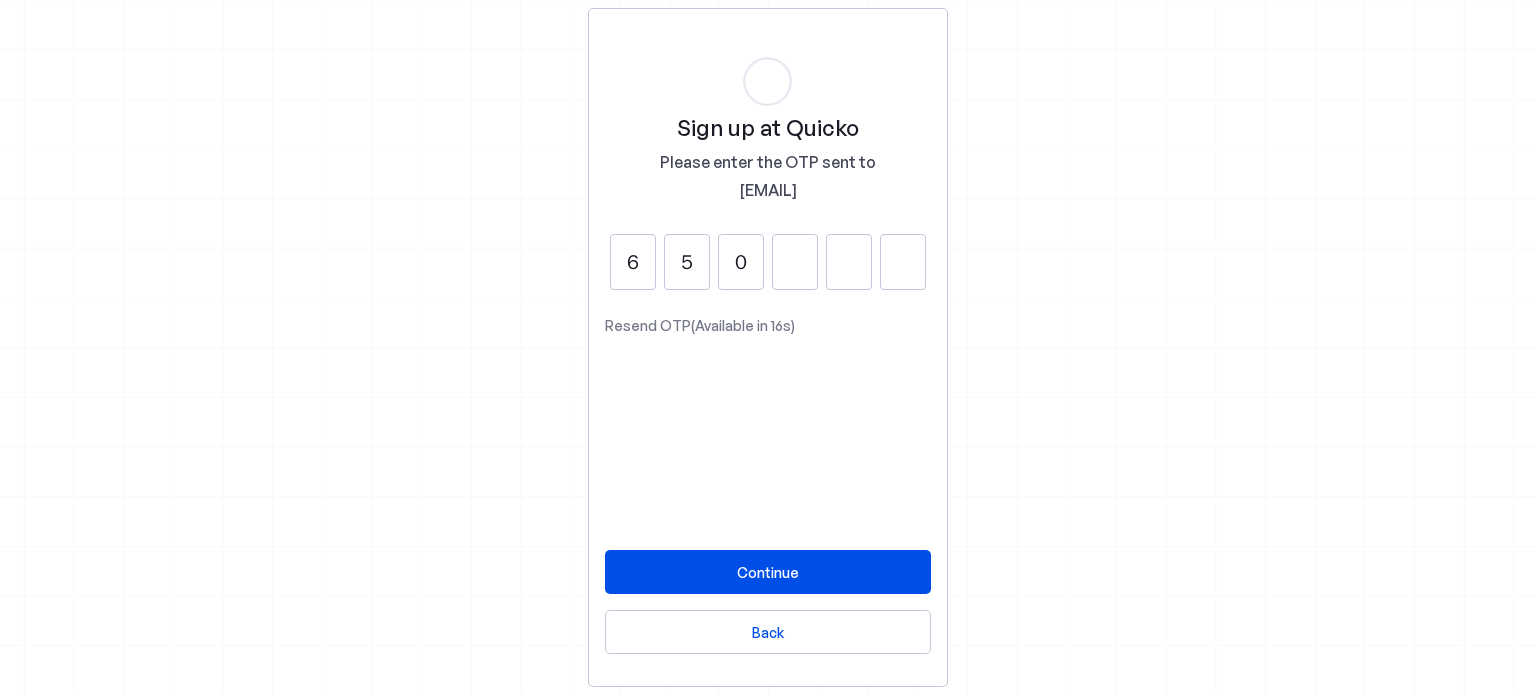 type on "0" 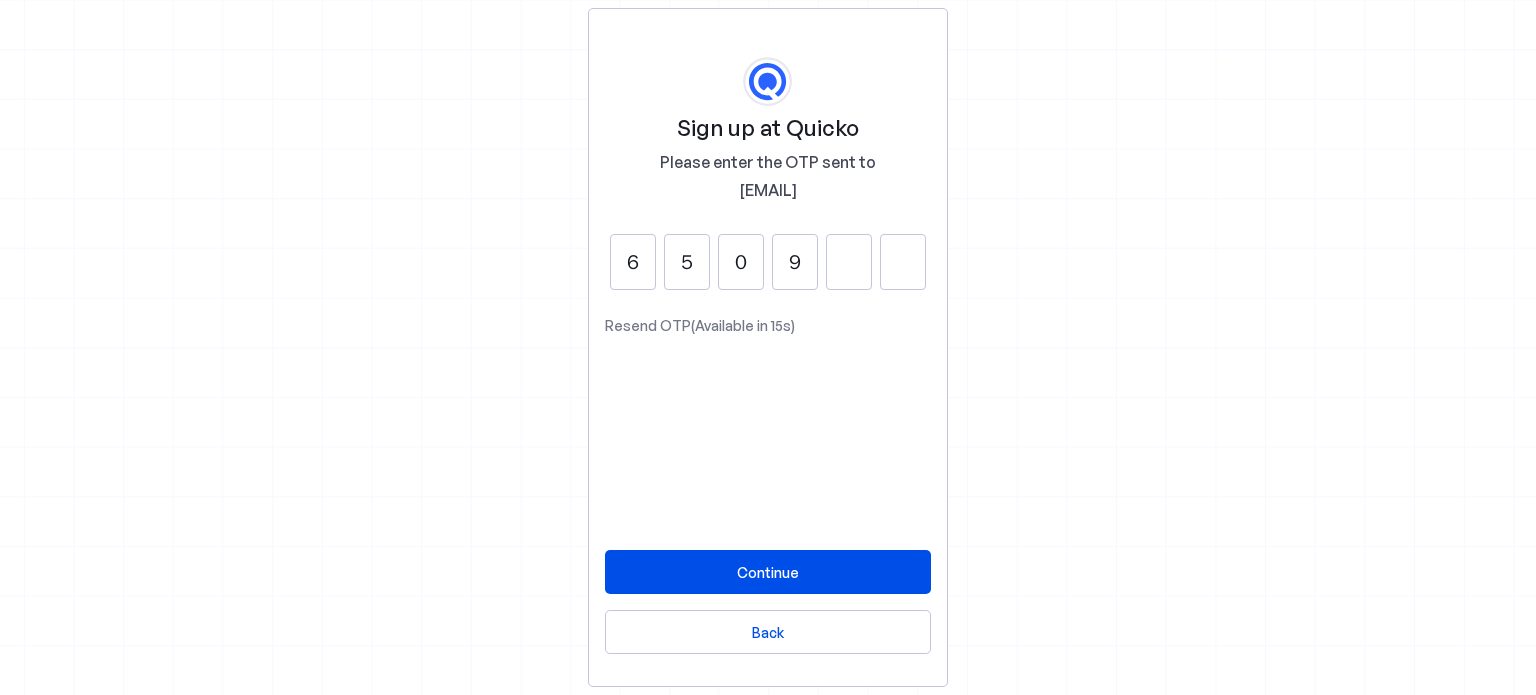 type on "9" 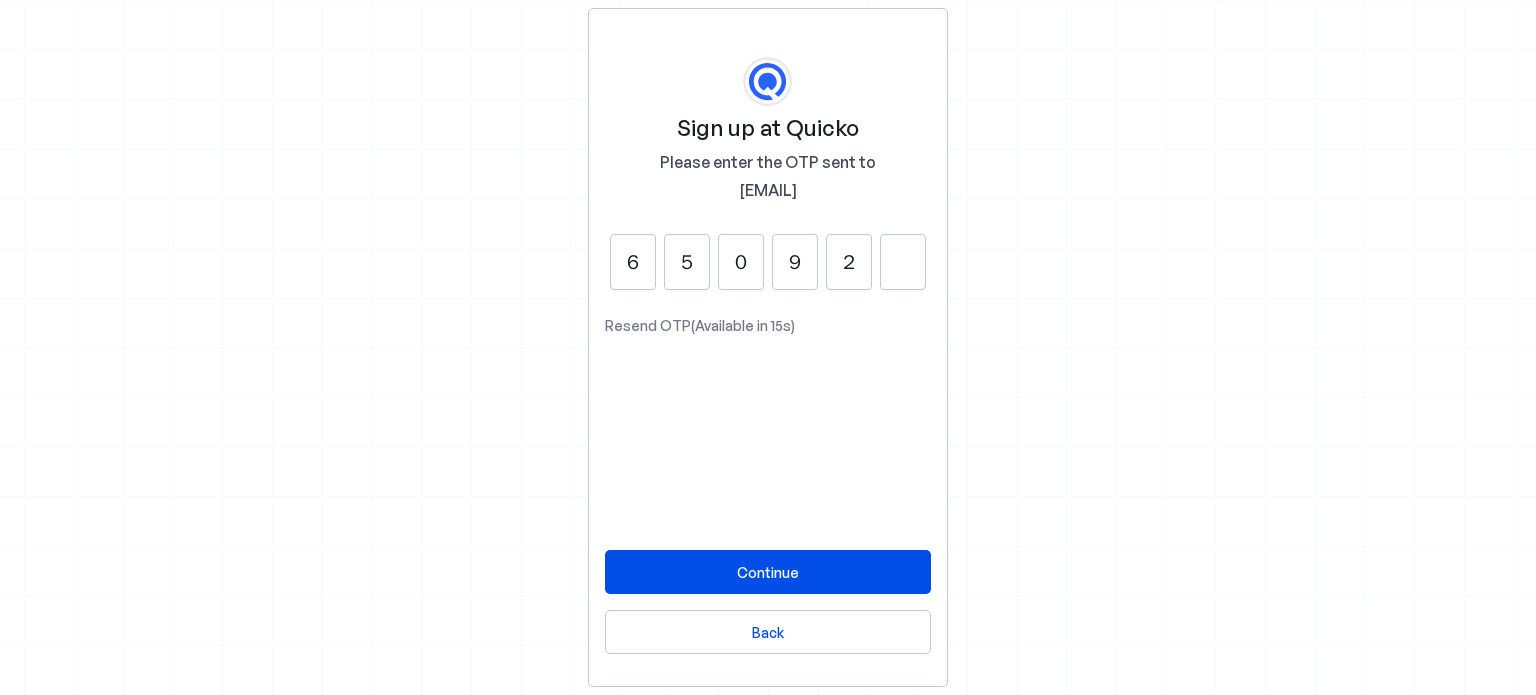 type on "2" 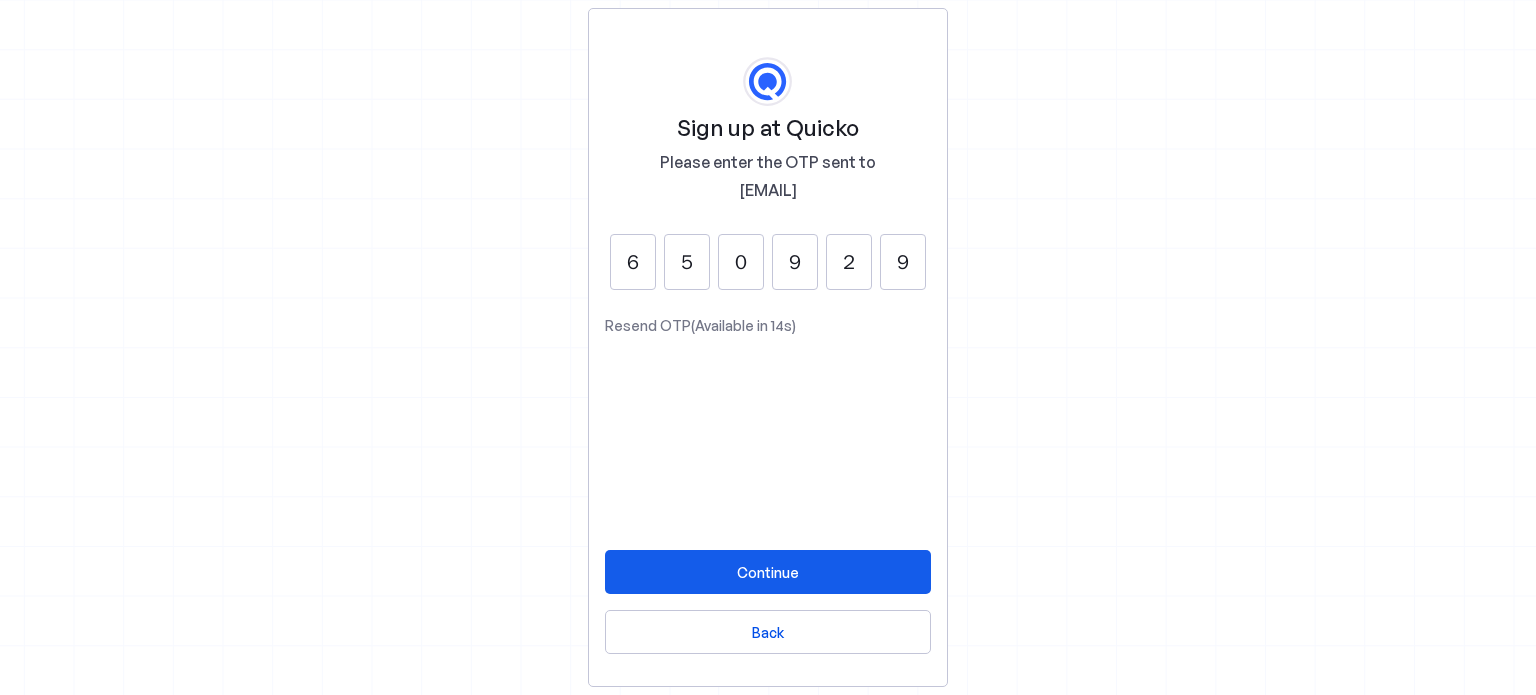 type on "9" 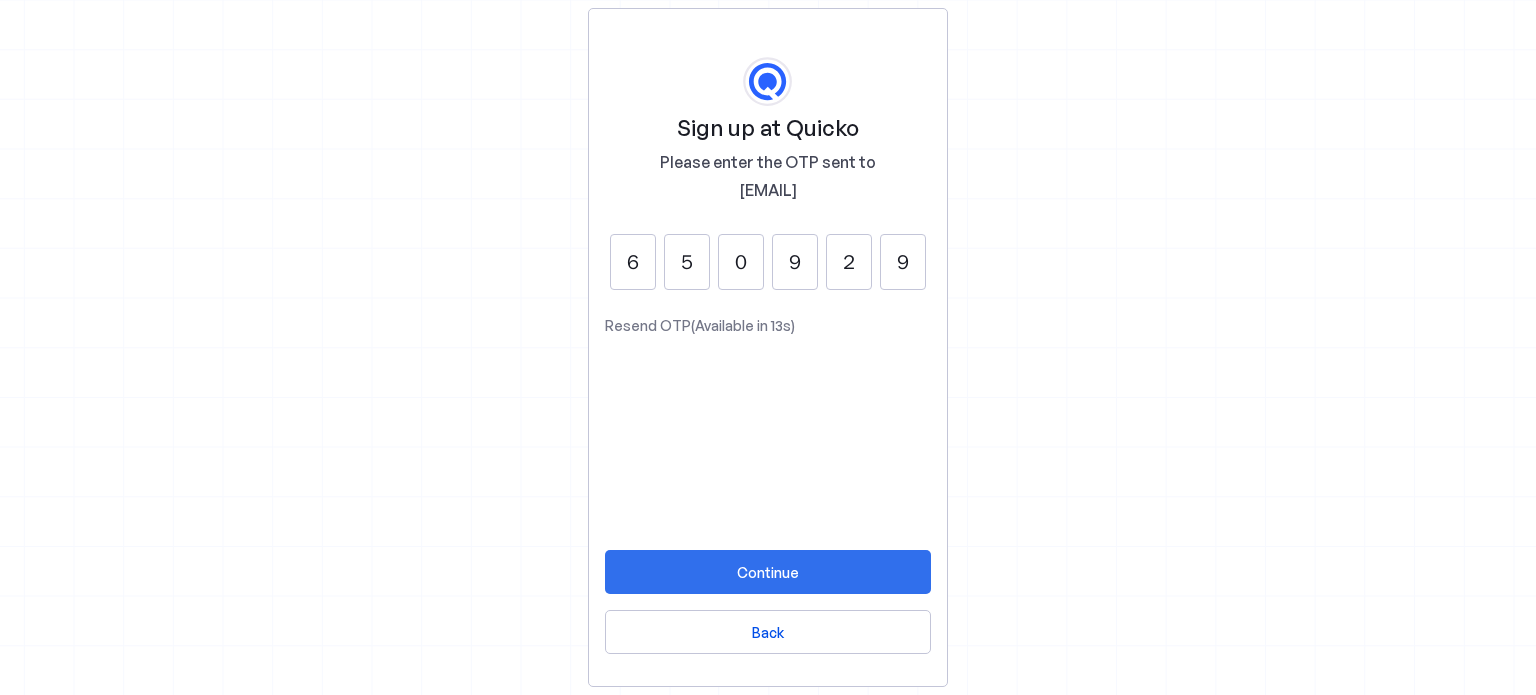 click on "Continue" at bounding box center [768, 572] 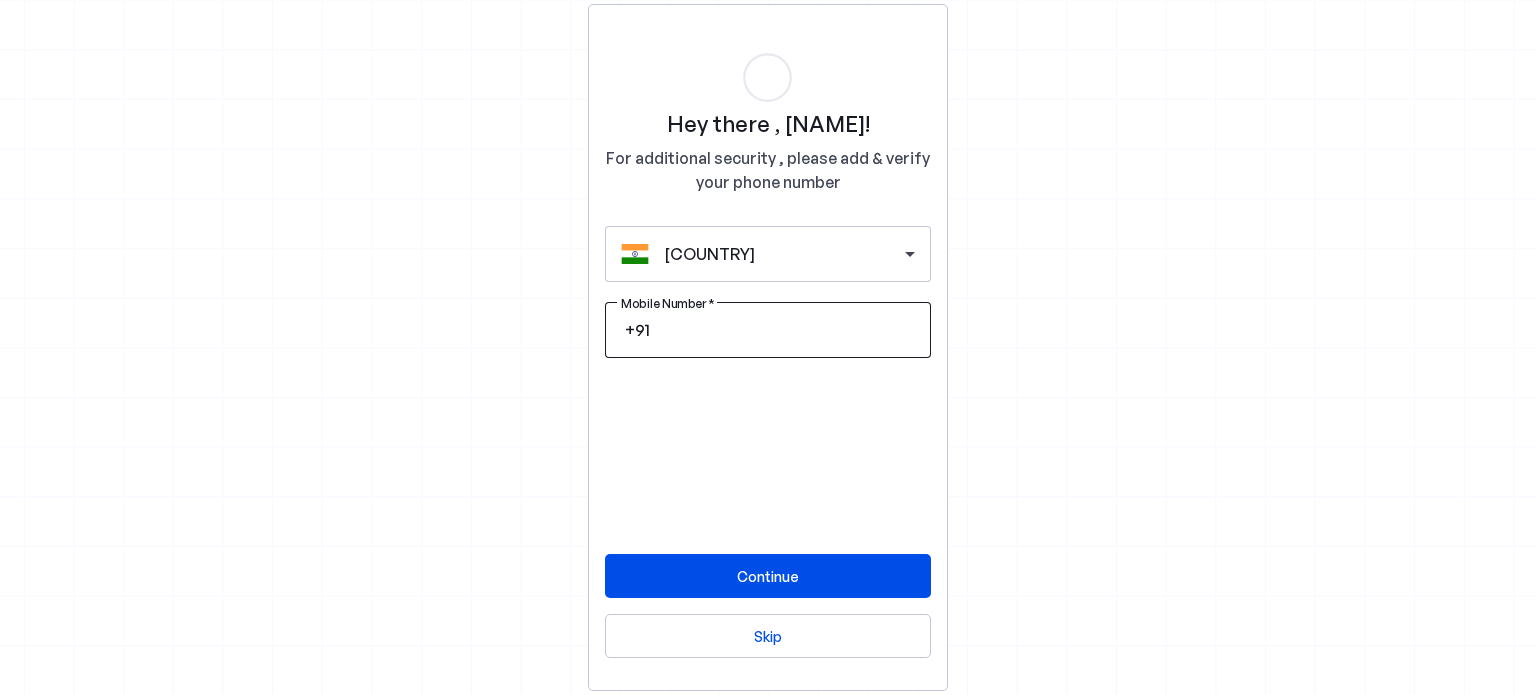 click at bounding box center (784, 330) 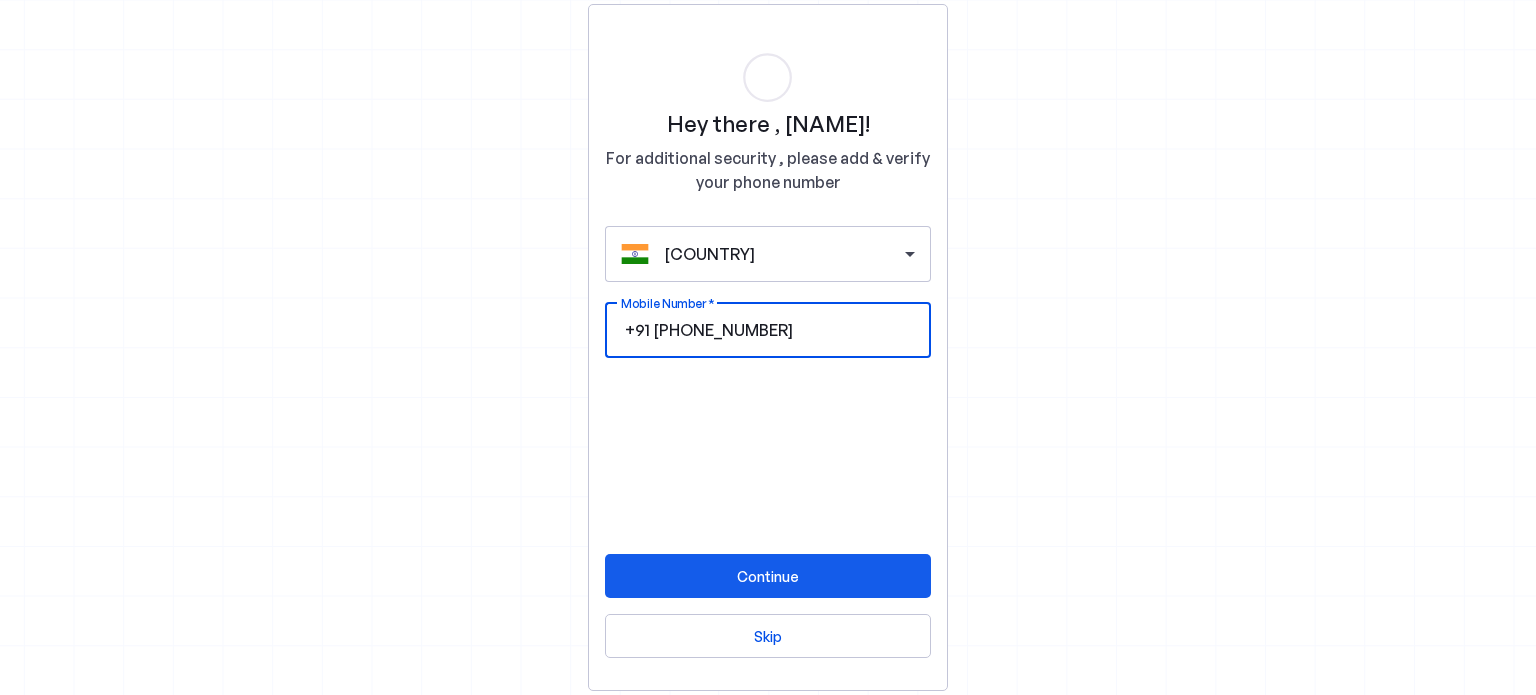 type on "9611104466" 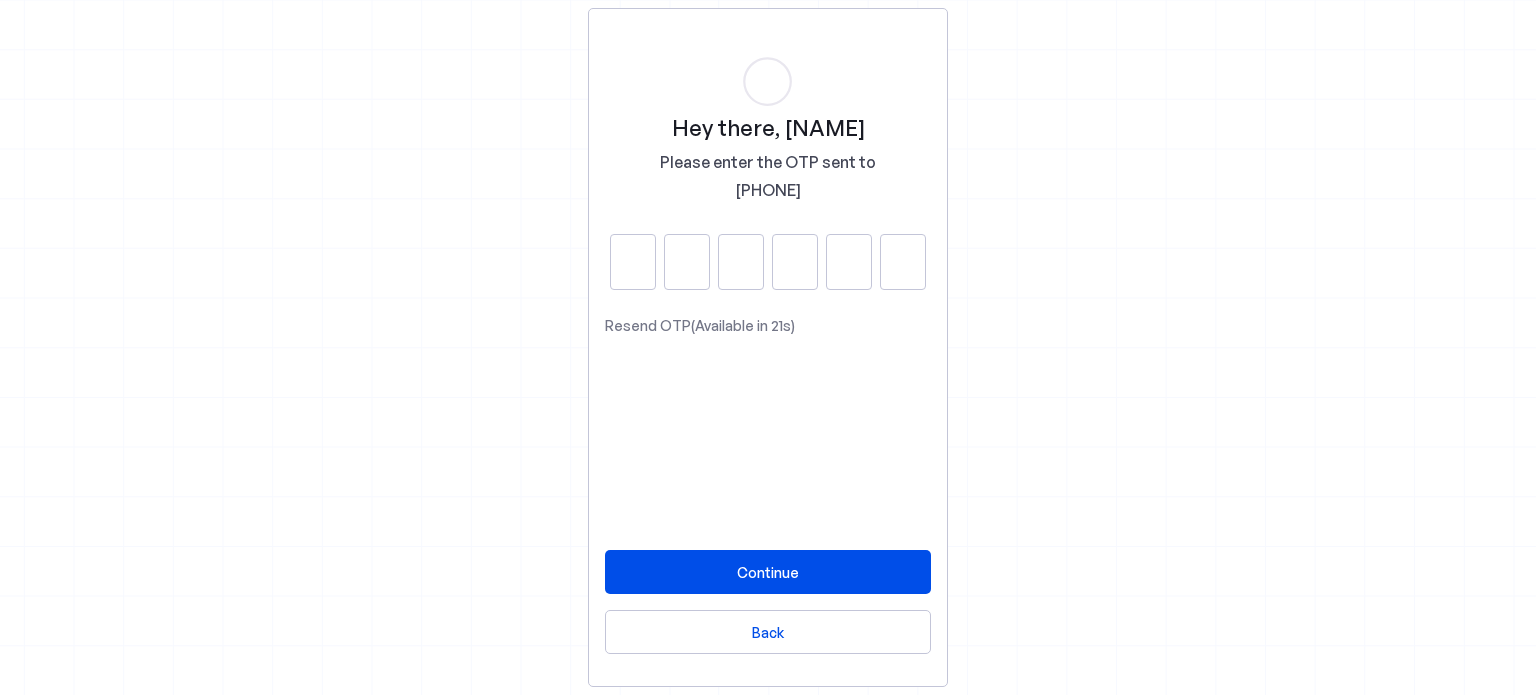 click at bounding box center (633, 262) 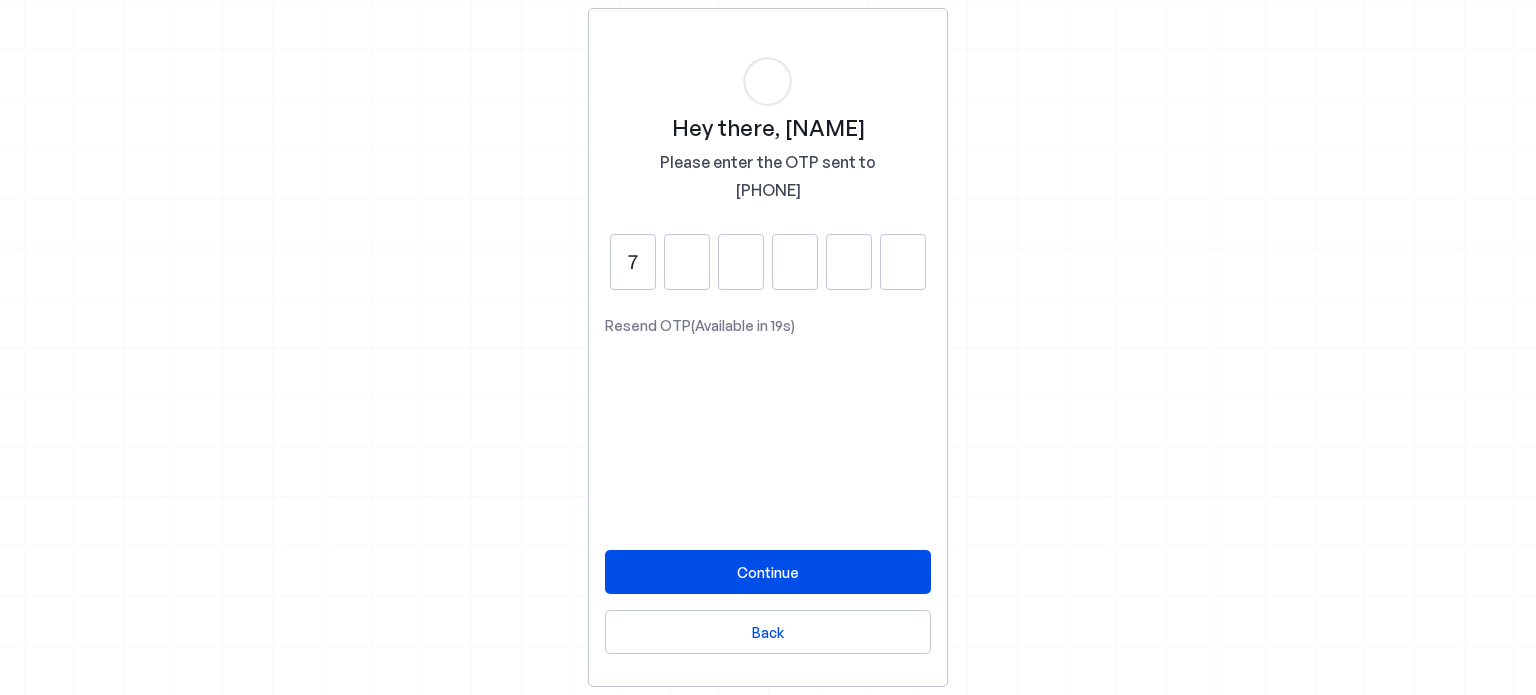 type on "7" 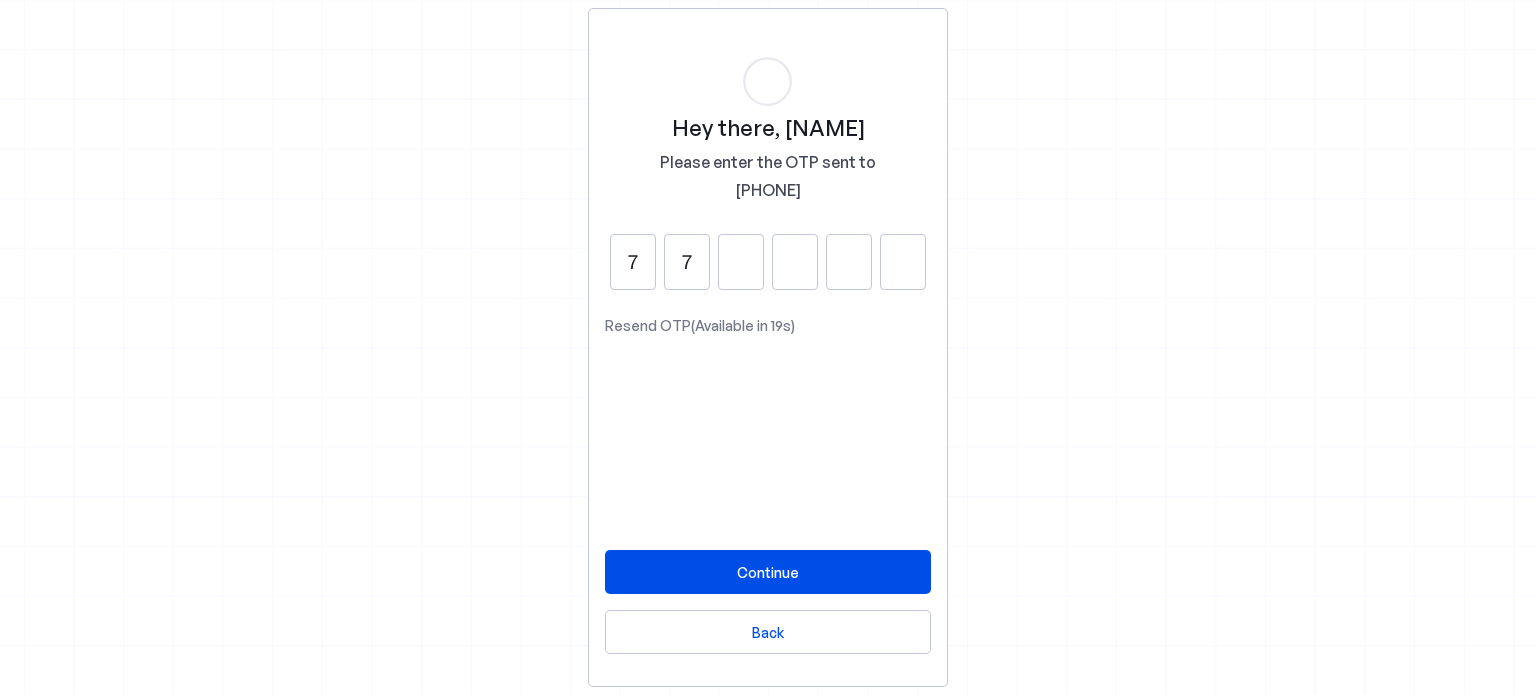 type on "7" 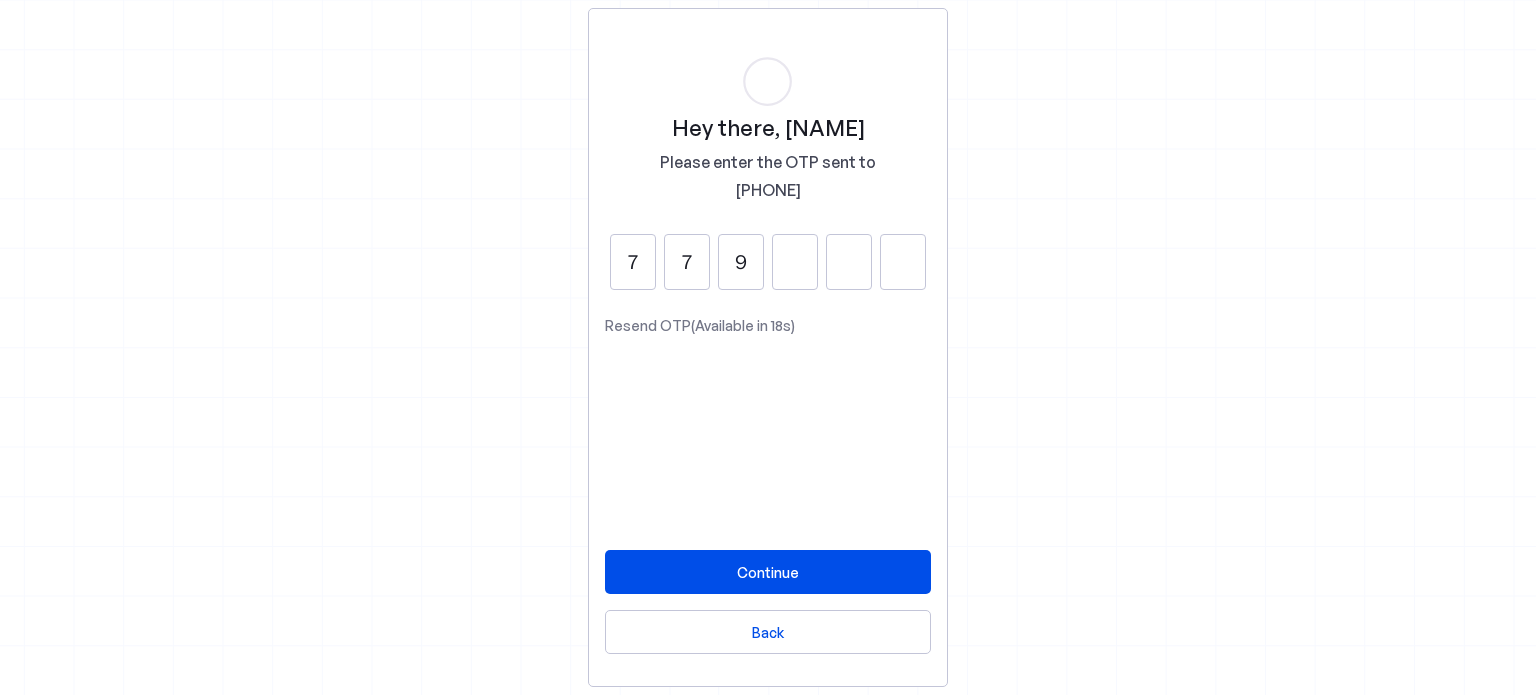 type on "9" 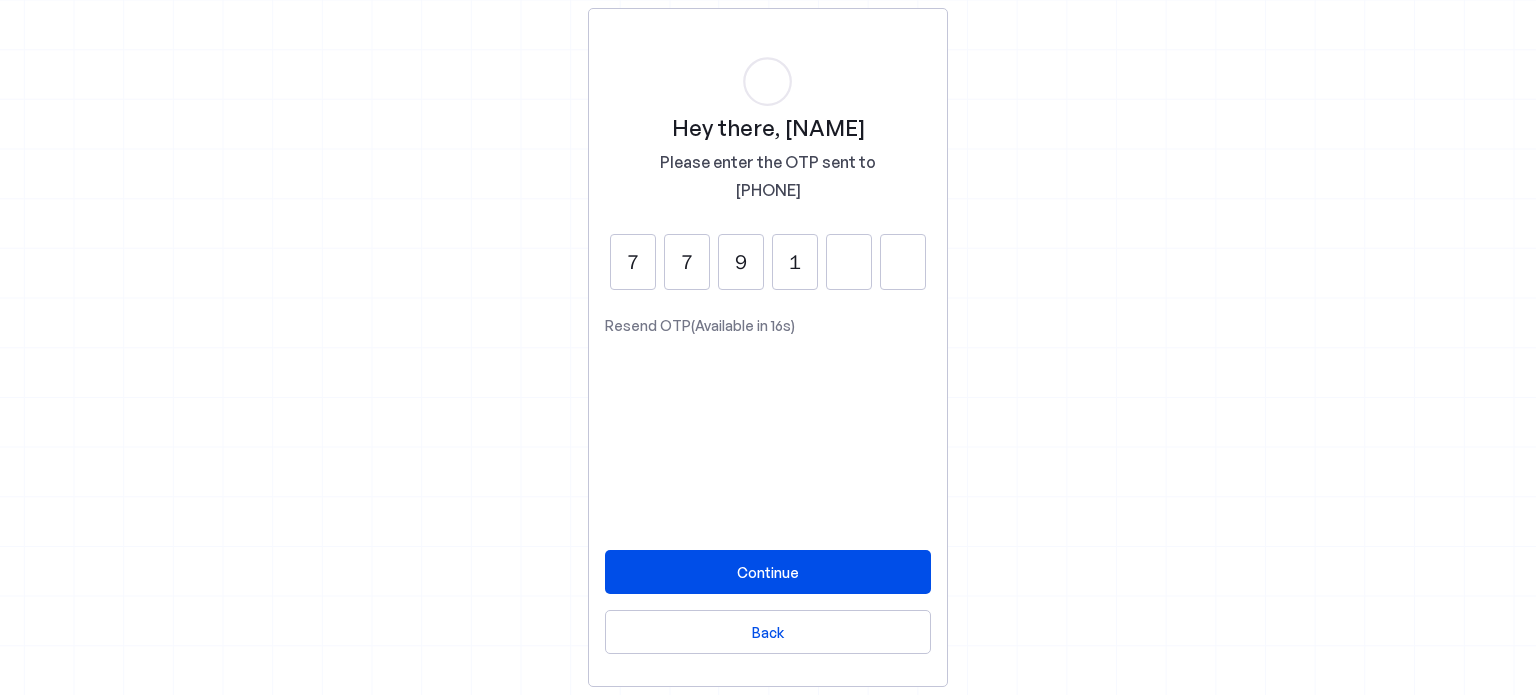 type on "1" 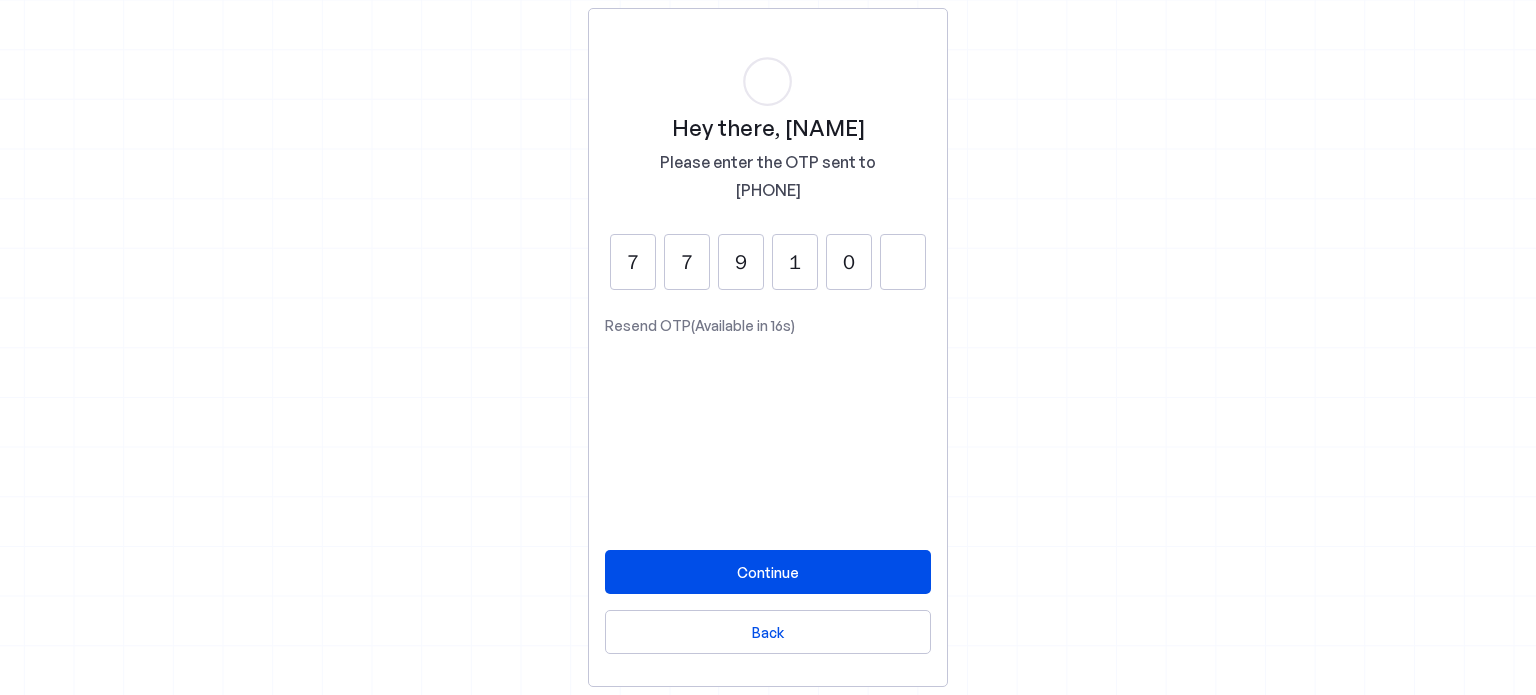type on "0" 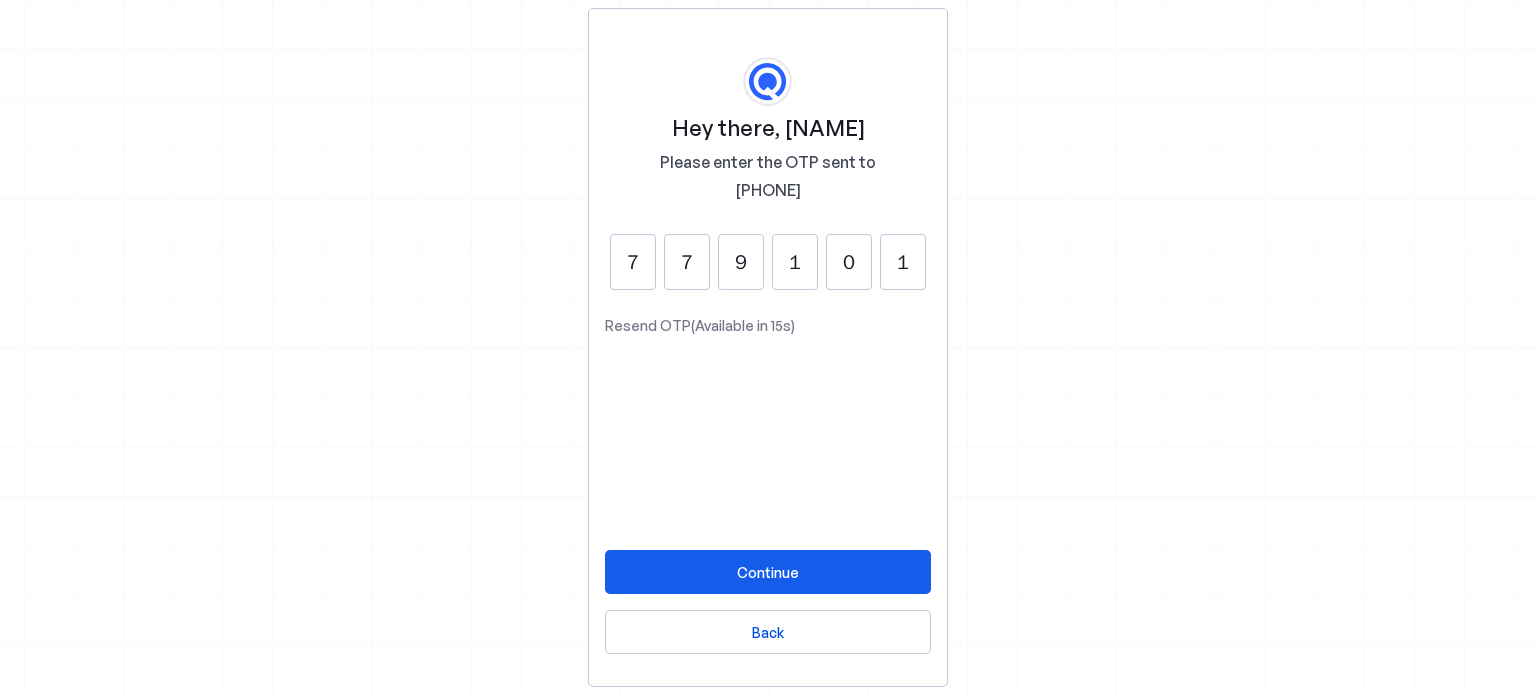 type on "1" 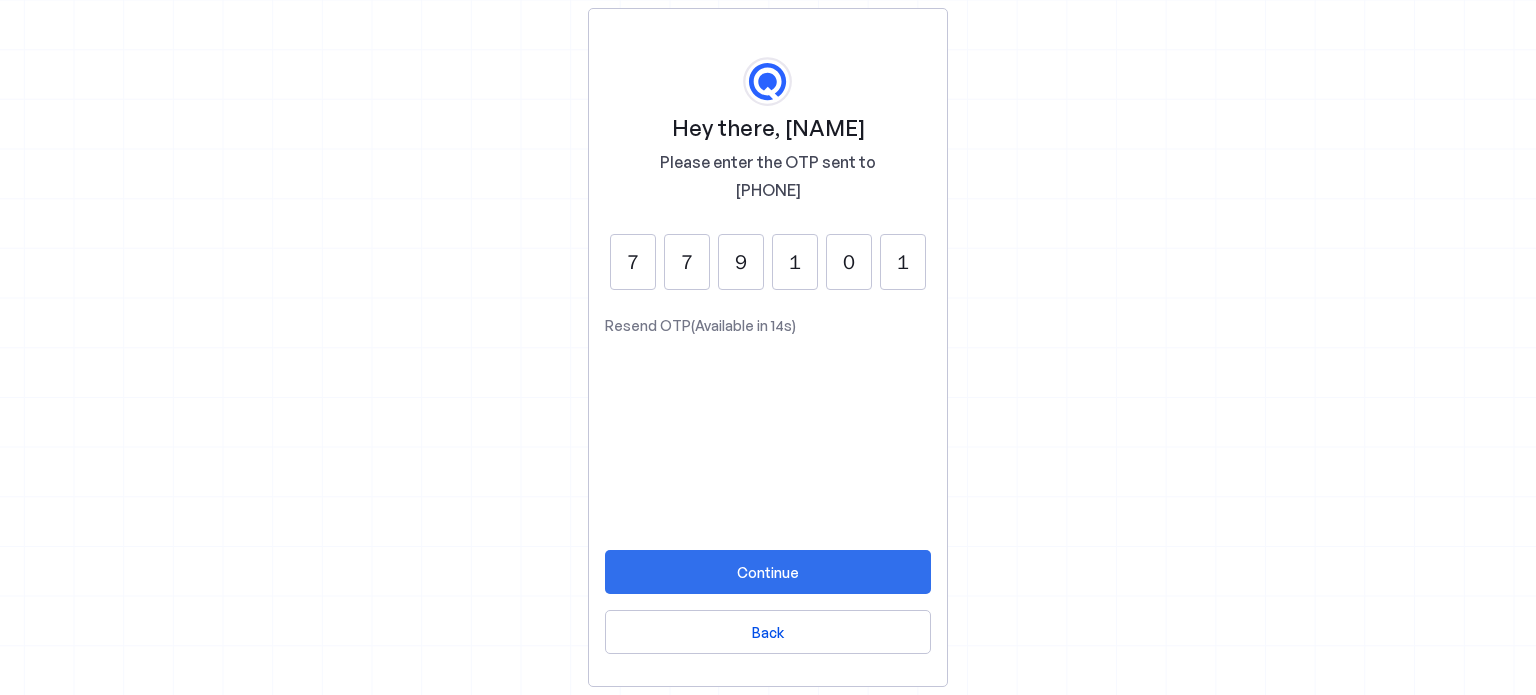 click on "Continue" at bounding box center [768, 572] 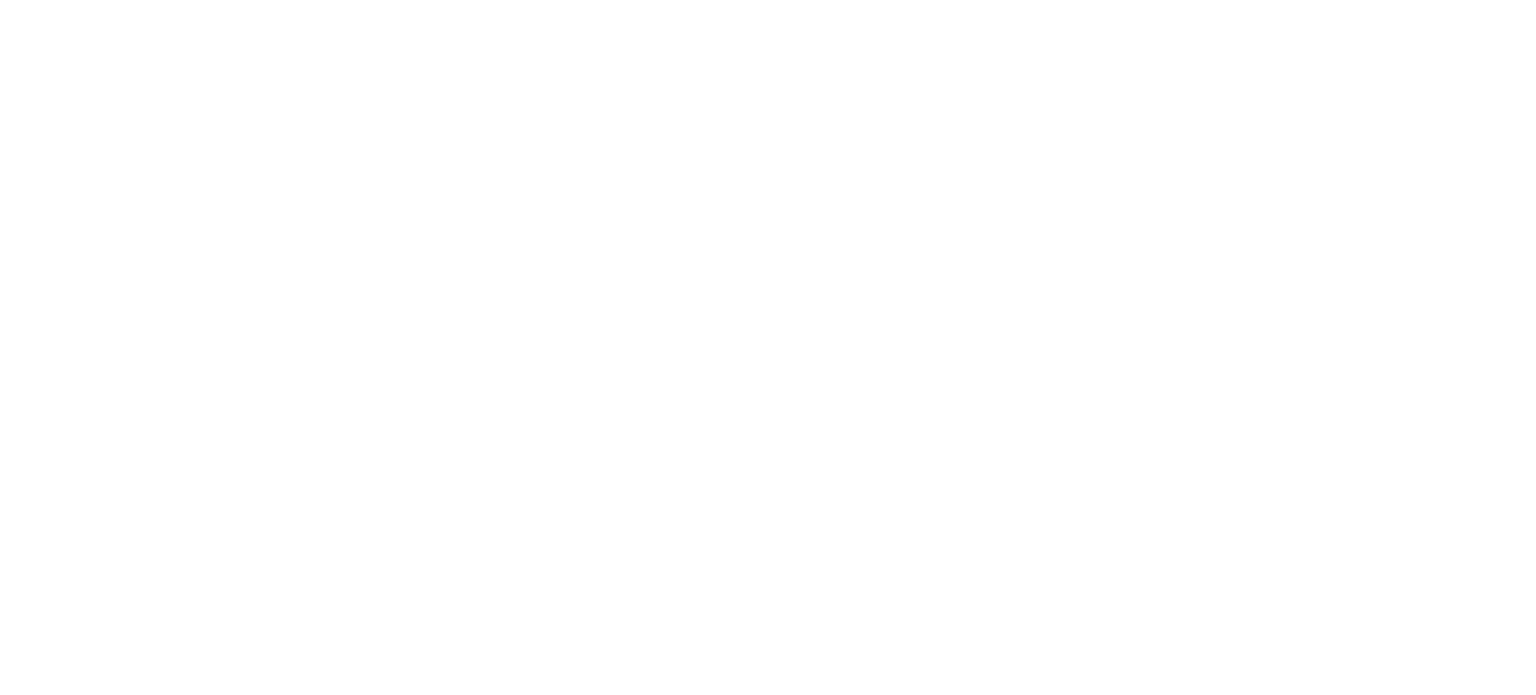 scroll, scrollTop: 0, scrollLeft: 0, axis: both 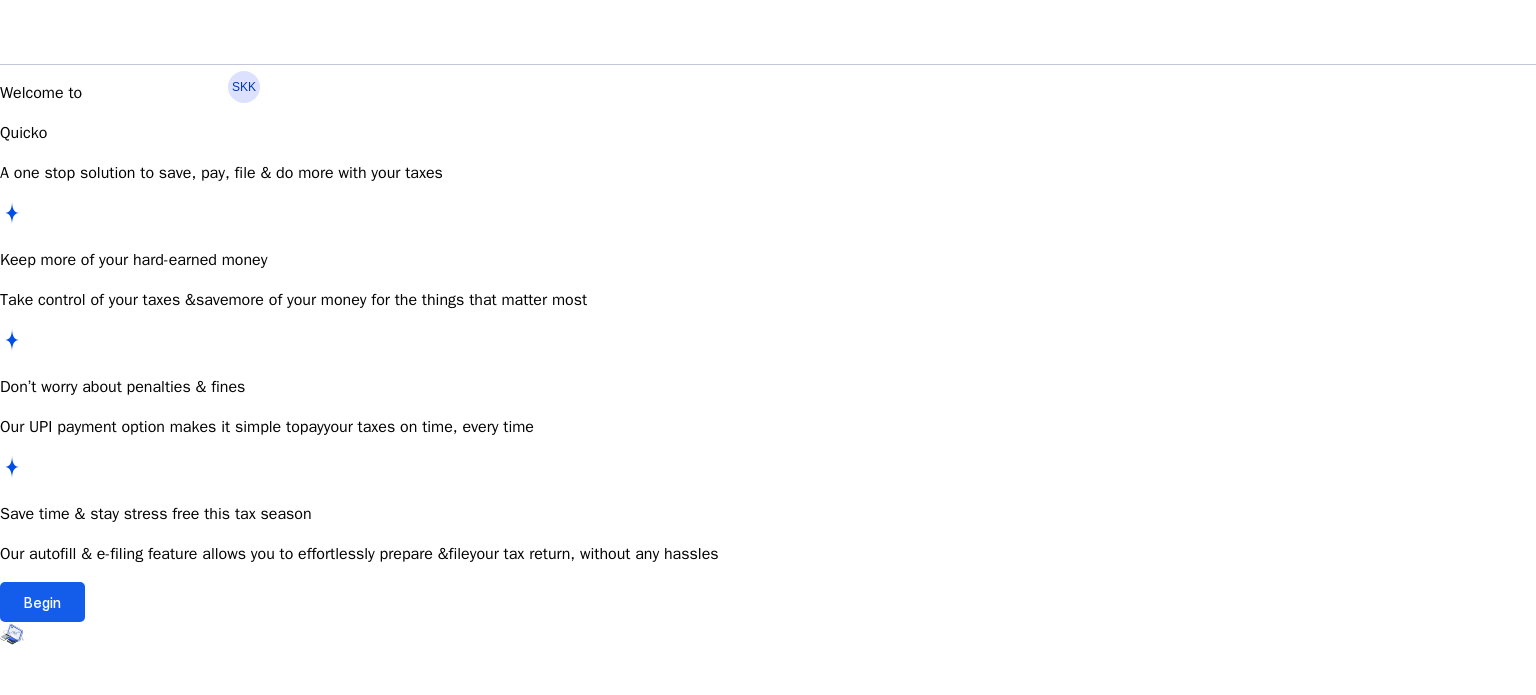 click on "Begin" at bounding box center (42, 602) 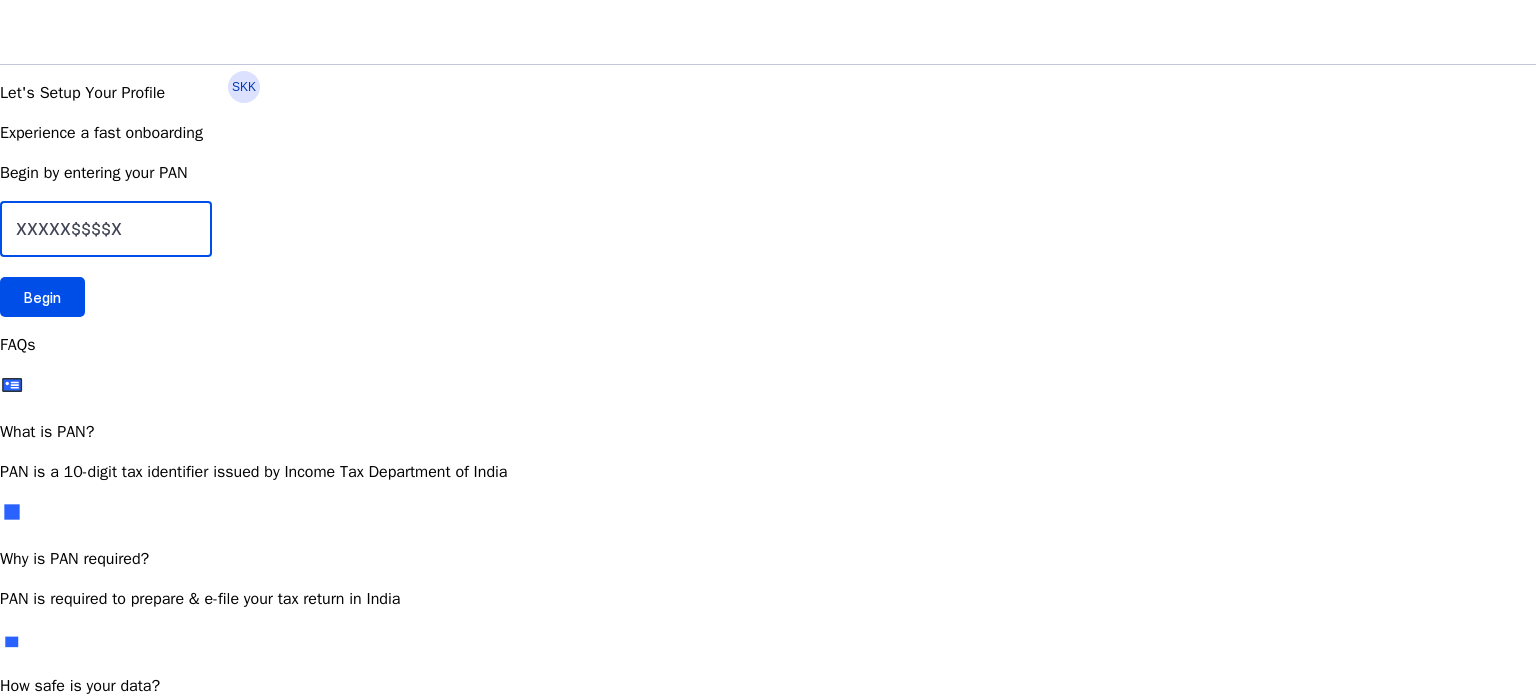 click at bounding box center (106, 229) 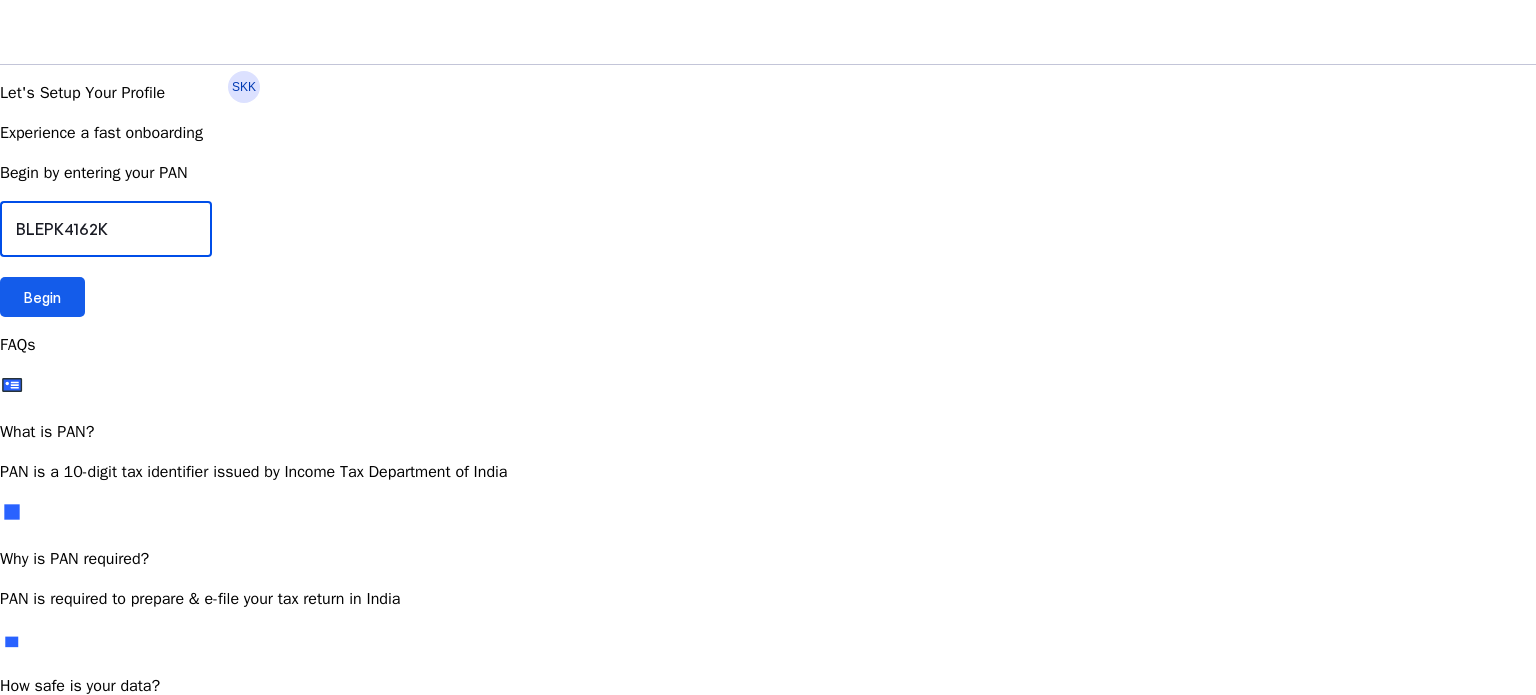 type on "BLEPK4162K" 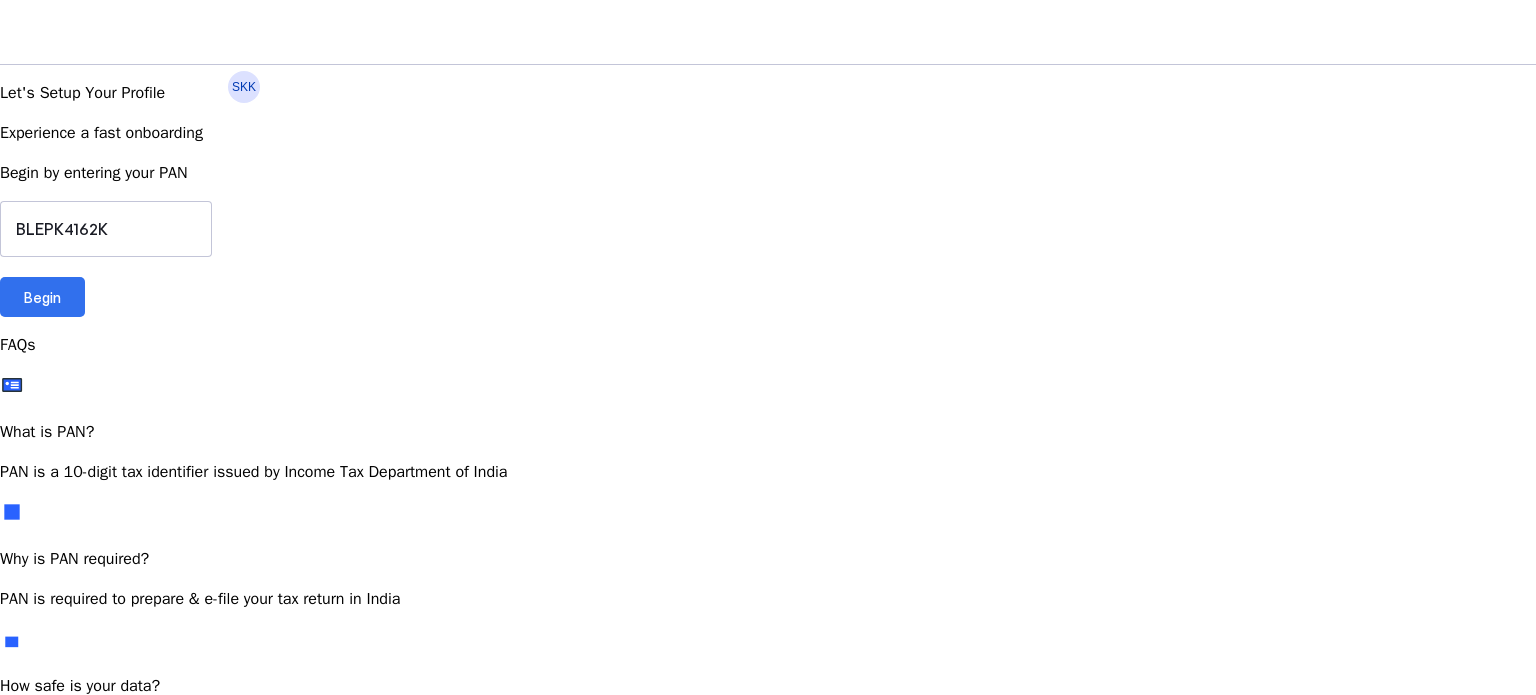 click on "Begin" at bounding box center (42, 297) 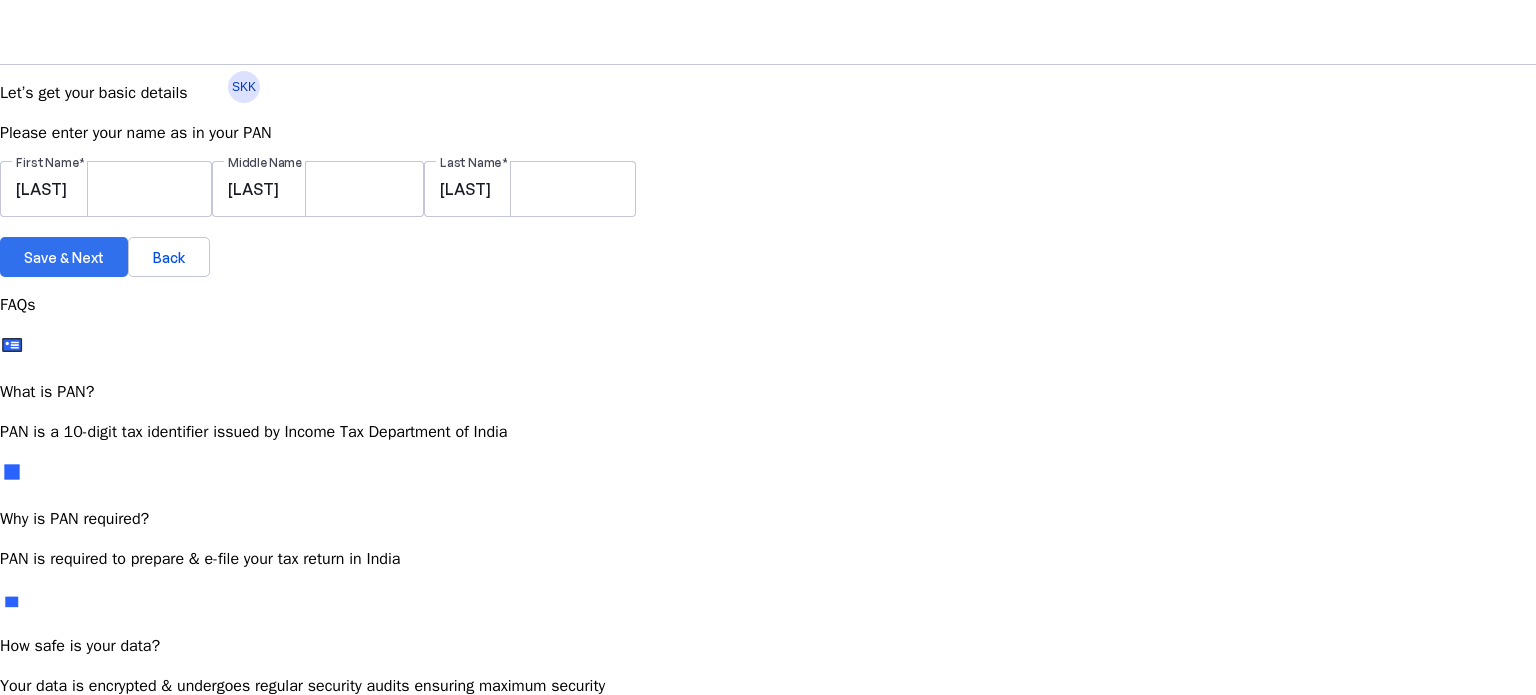 click on "Save & Next" at bounding box center (64, 257) 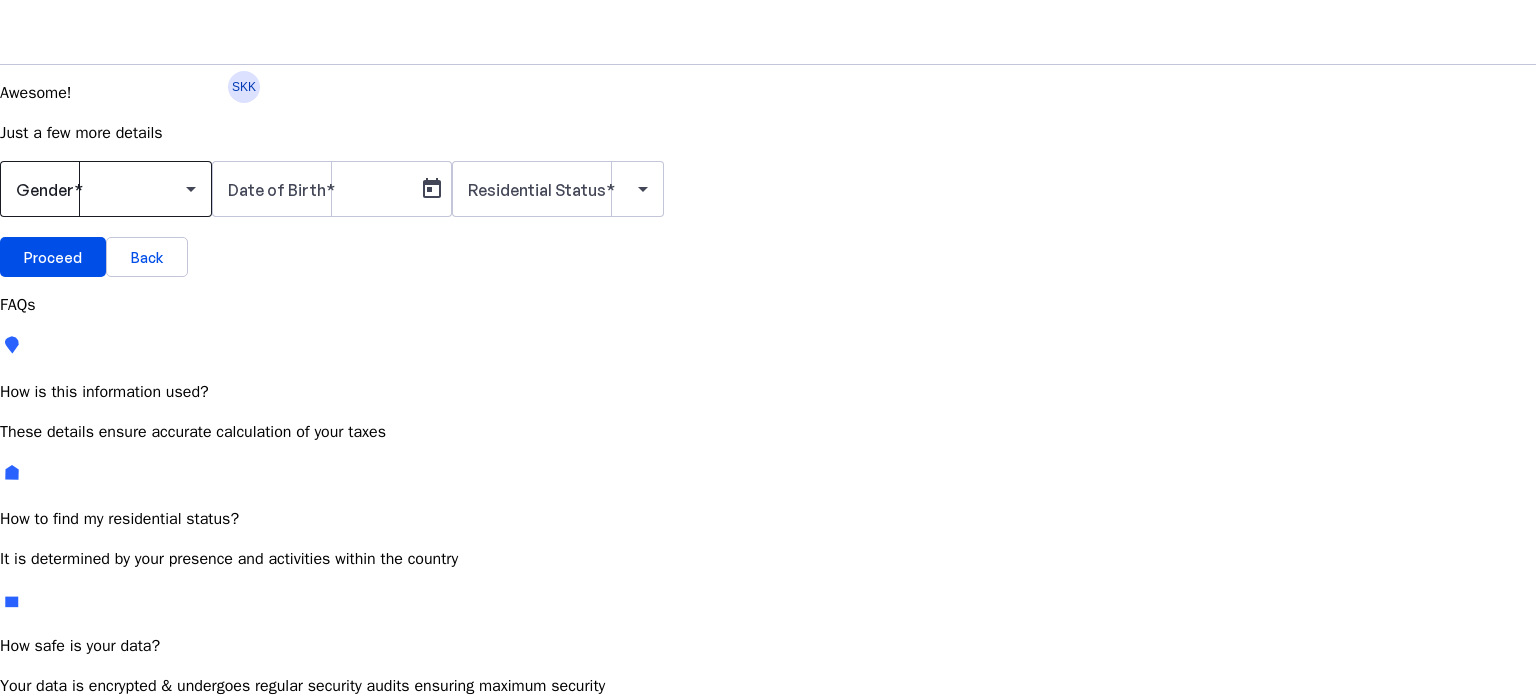 click at bounding box center (101, 189) 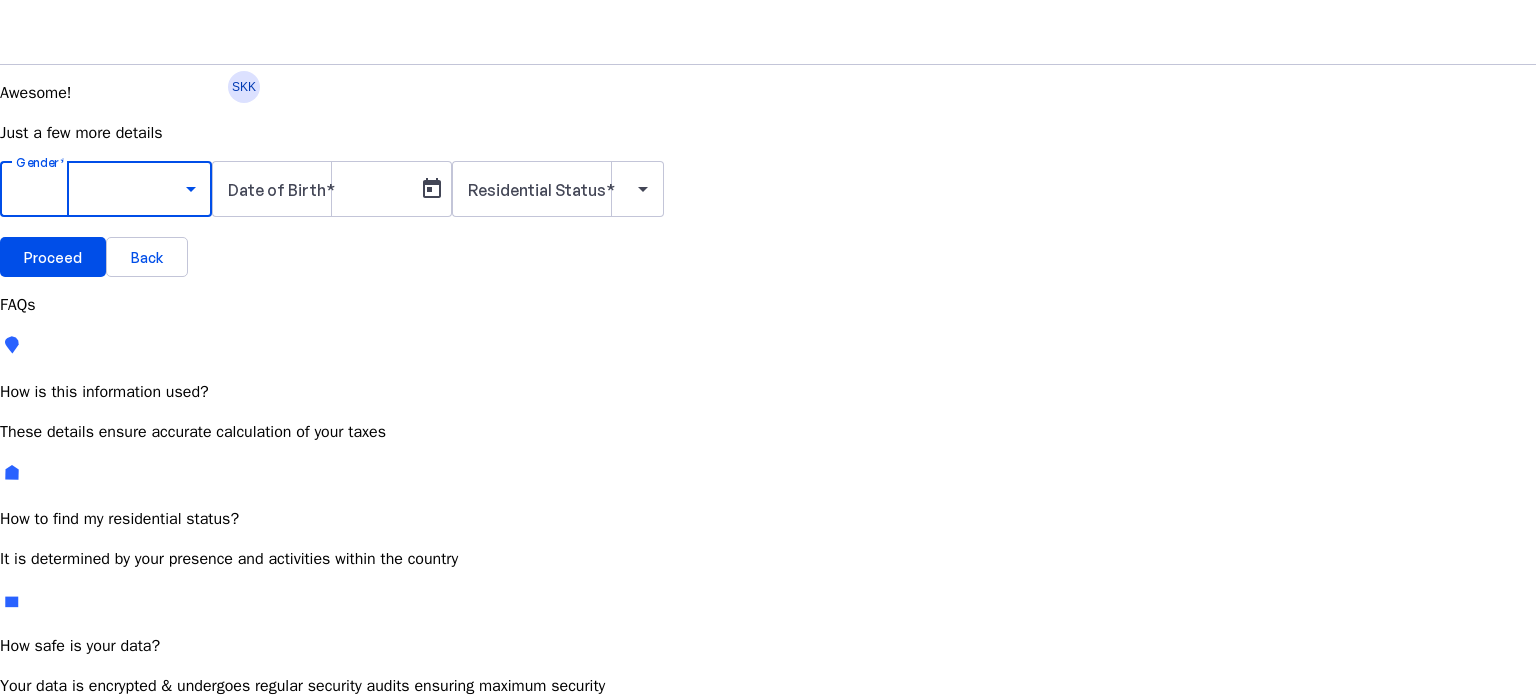 click on "Male" at bounding box center [154, 746] 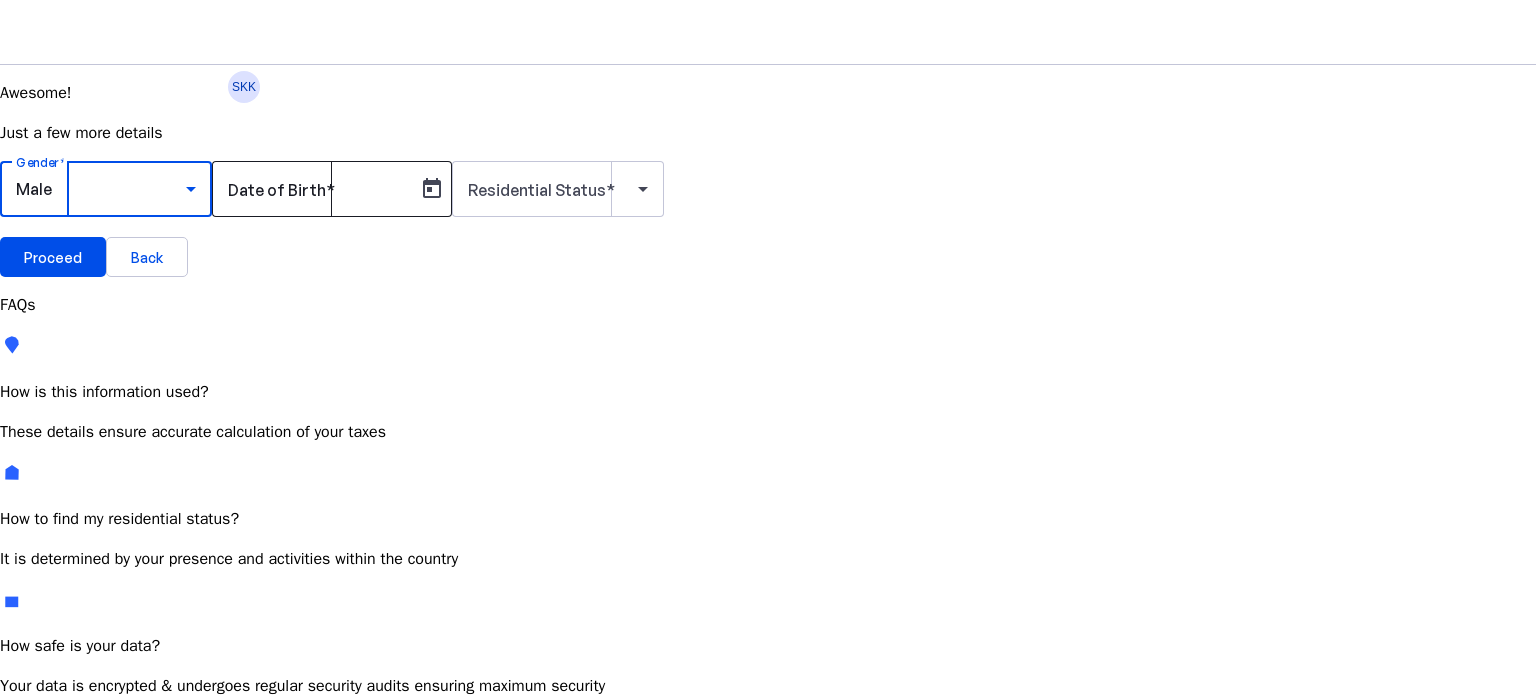 click on "Date of Birth" at bounding box center (277, 190) 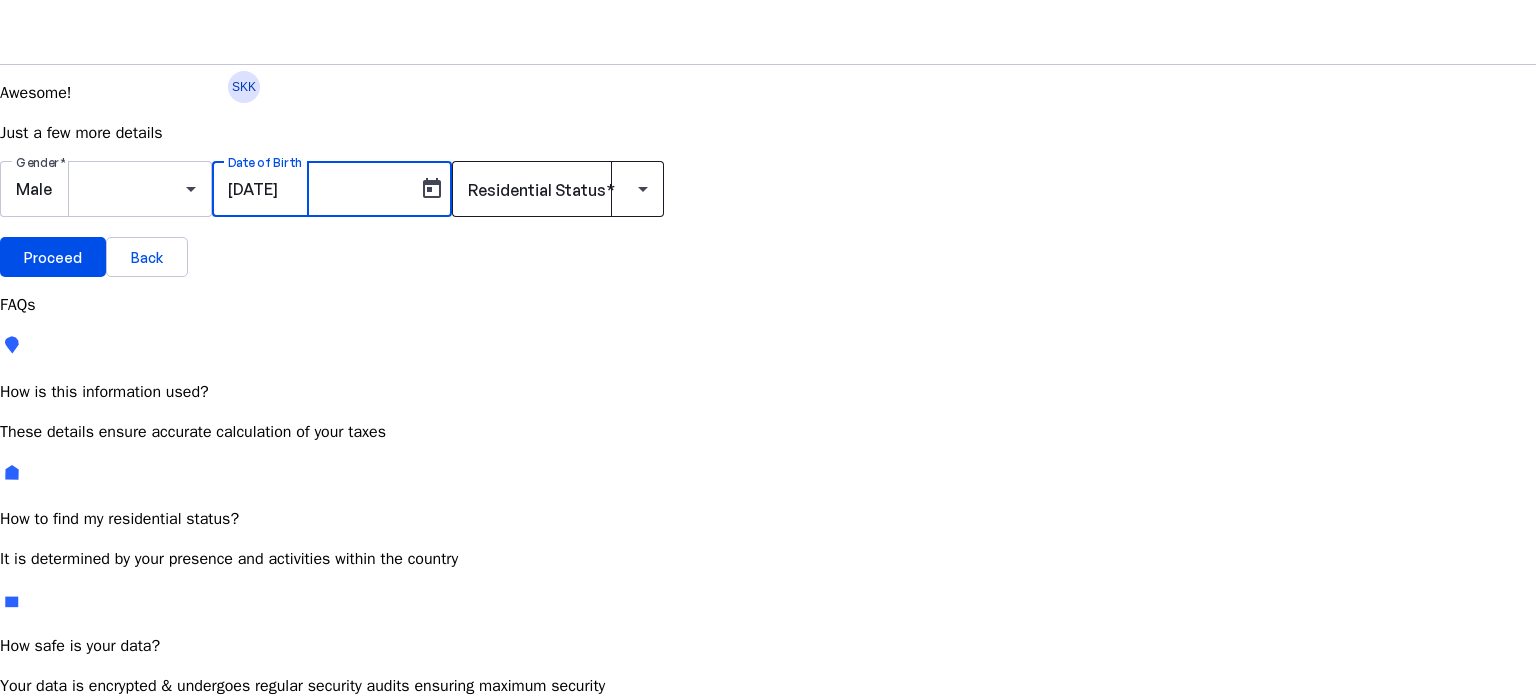 type on "25/01/1988" 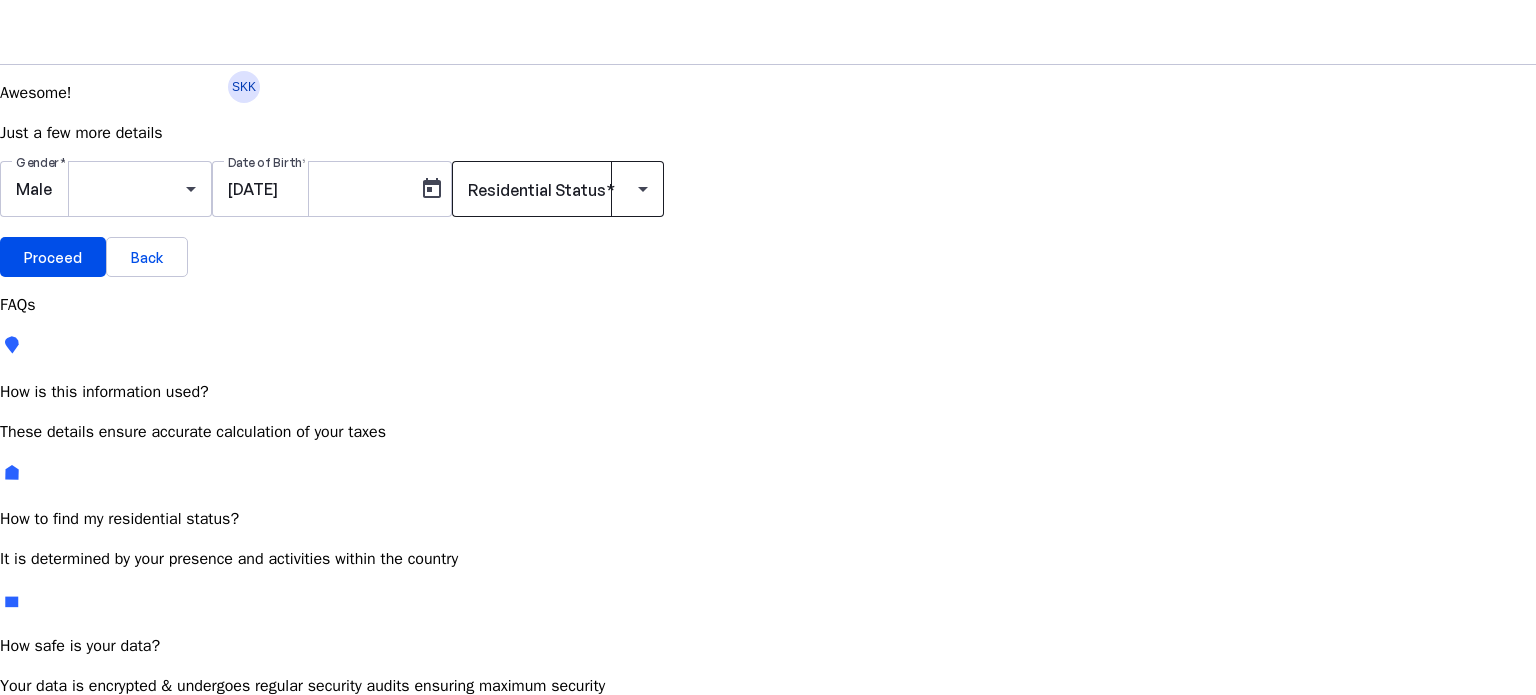 click on "Residential Status" at bounding box center (537, 190) 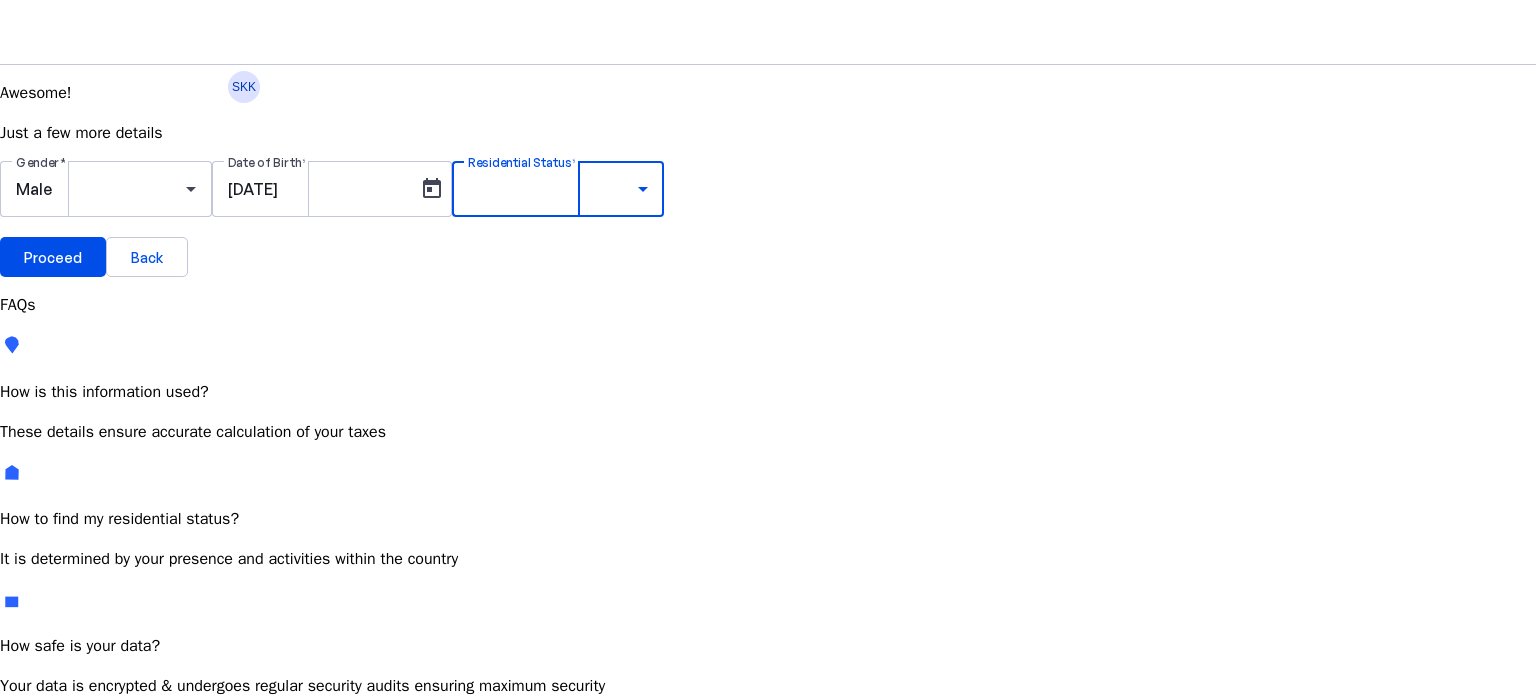 click on "Resident Most Common" at bounding box center [72, 766] 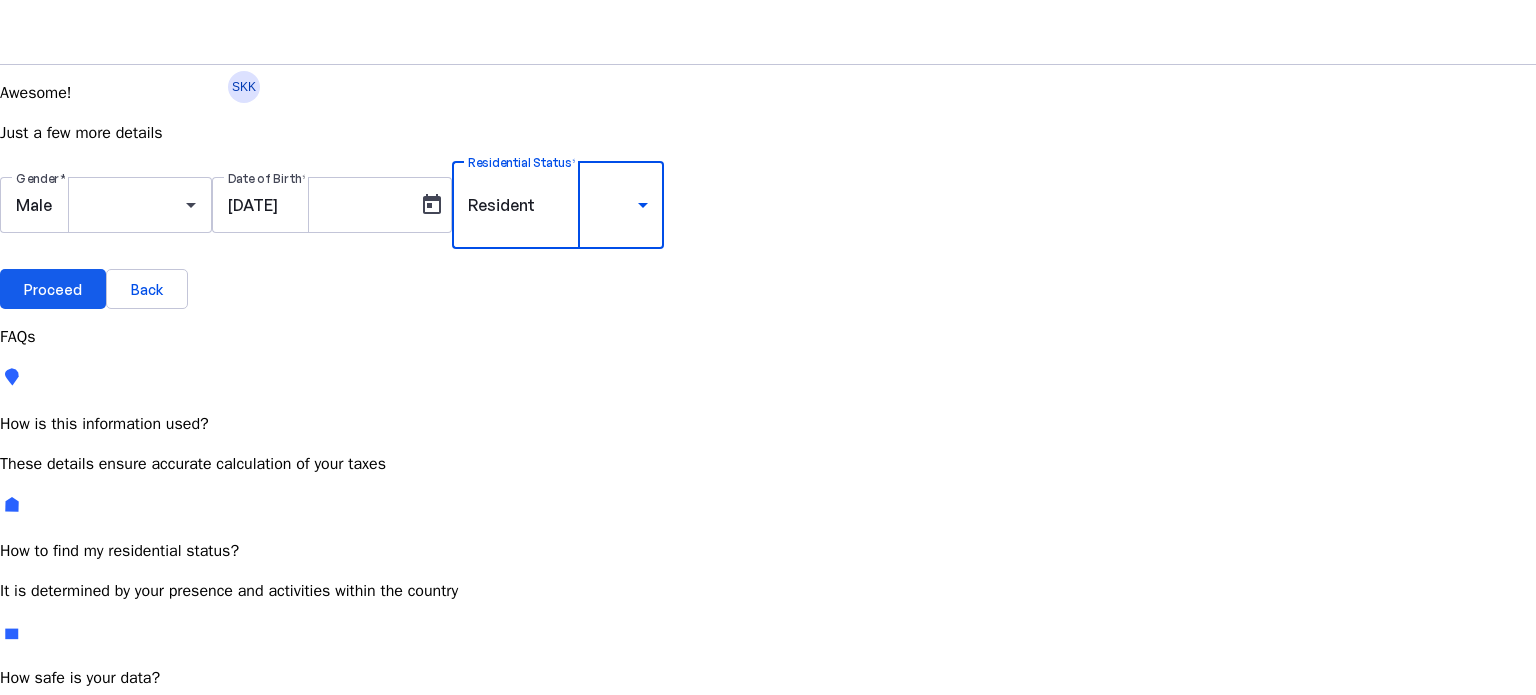 click on "Proceed" at bounding box center (53, 289) 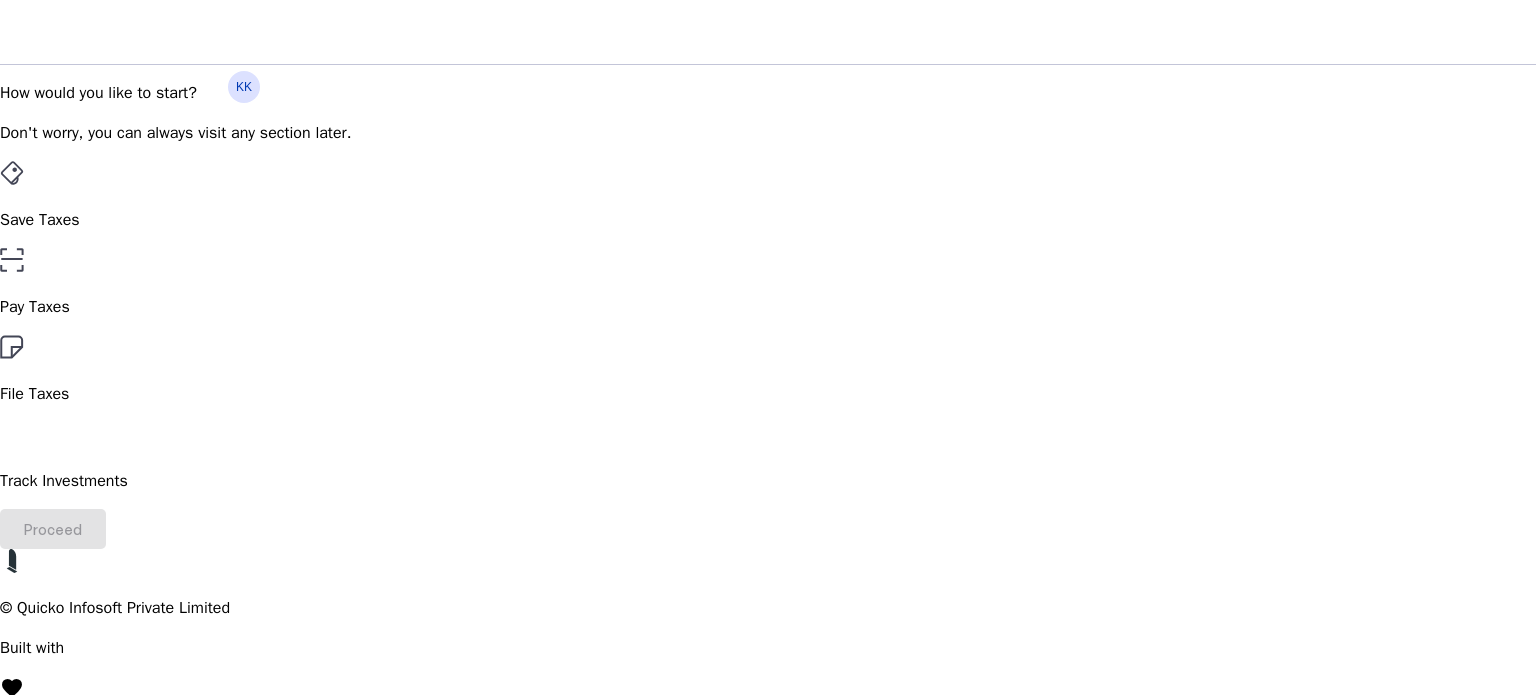 click on "File Taxes" at bounding box center [768, 220] 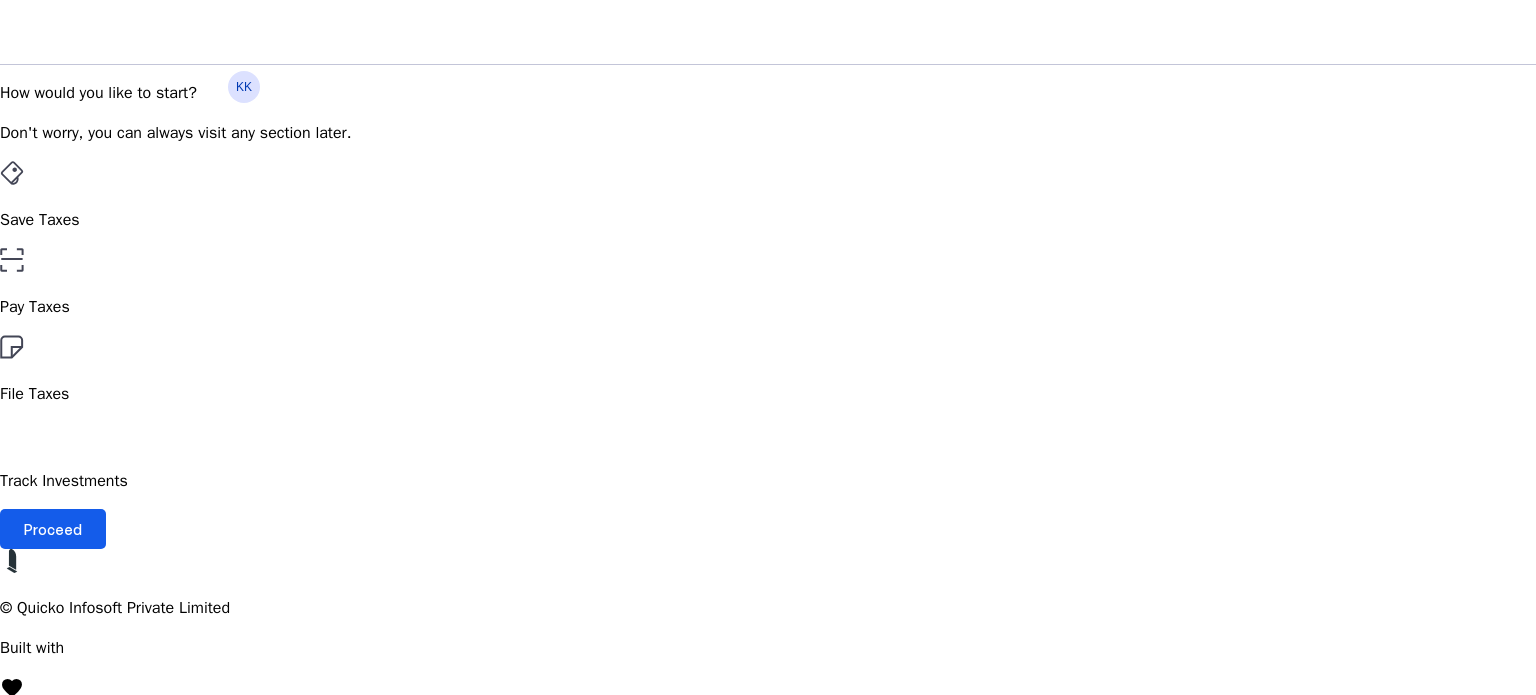 click on "Proceed" at bounding box center (53, 529) 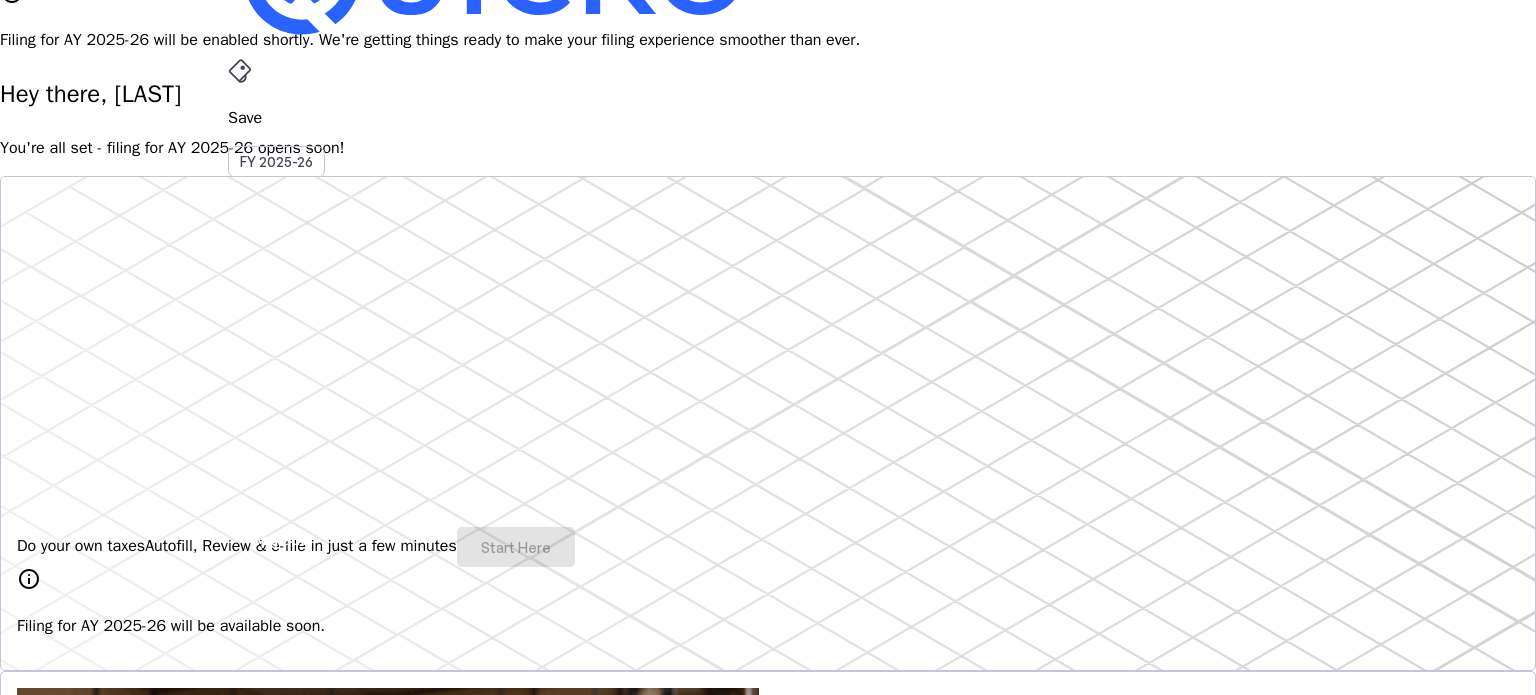 scroll, scrollTop: 200, scrollLeft: 0, axis: vertical 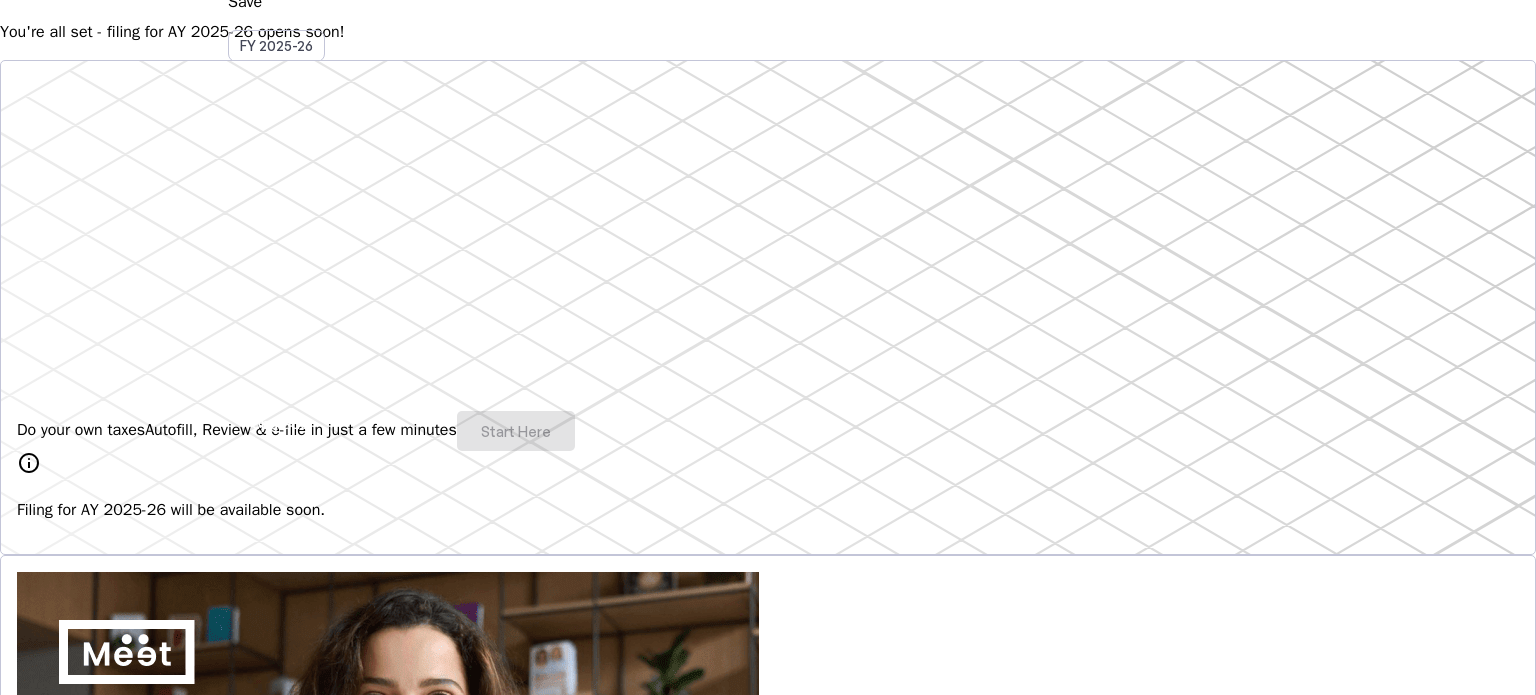 click on "Do your own taxes   Autofill, Review & e-file in just a few minutes   Start Here" at bounding box center (768, 431) 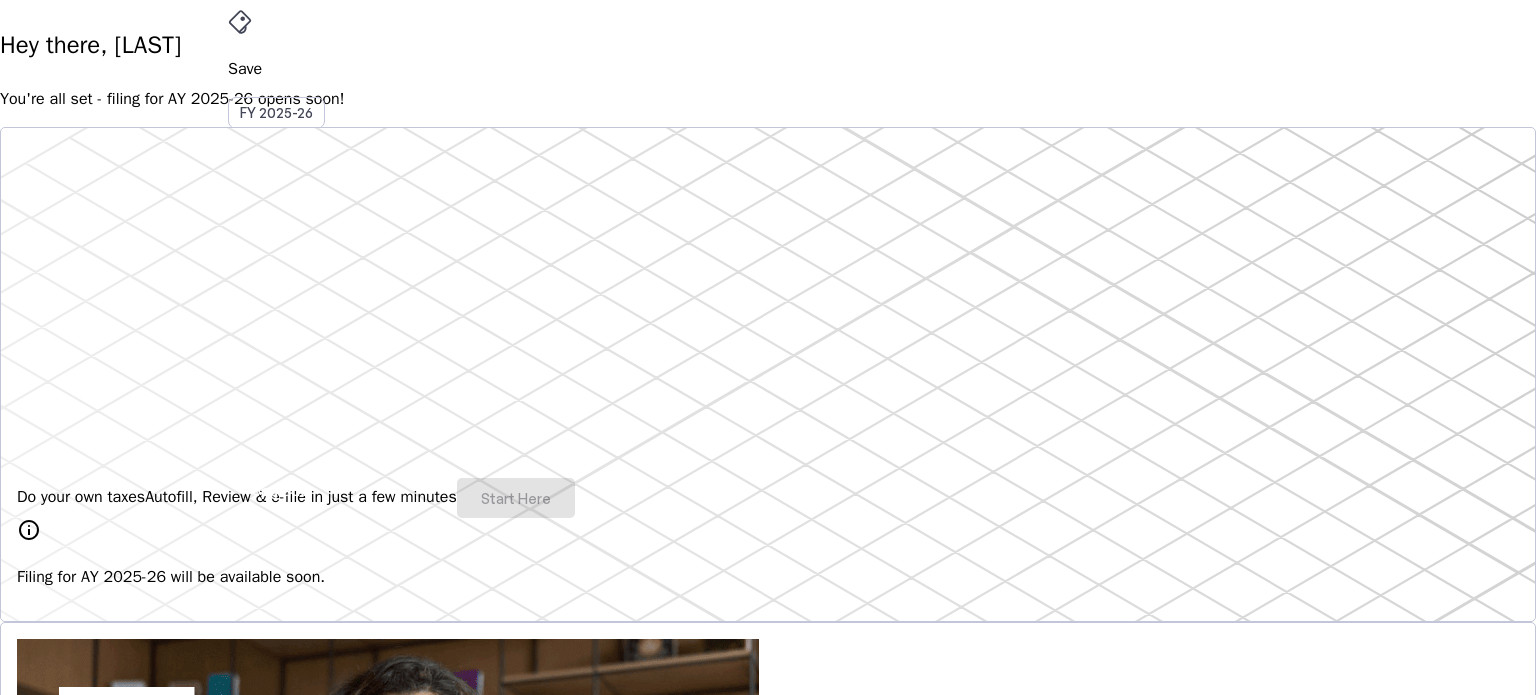 scroll, scrollTop: 100, scrollLeft: 0, axis: vertical 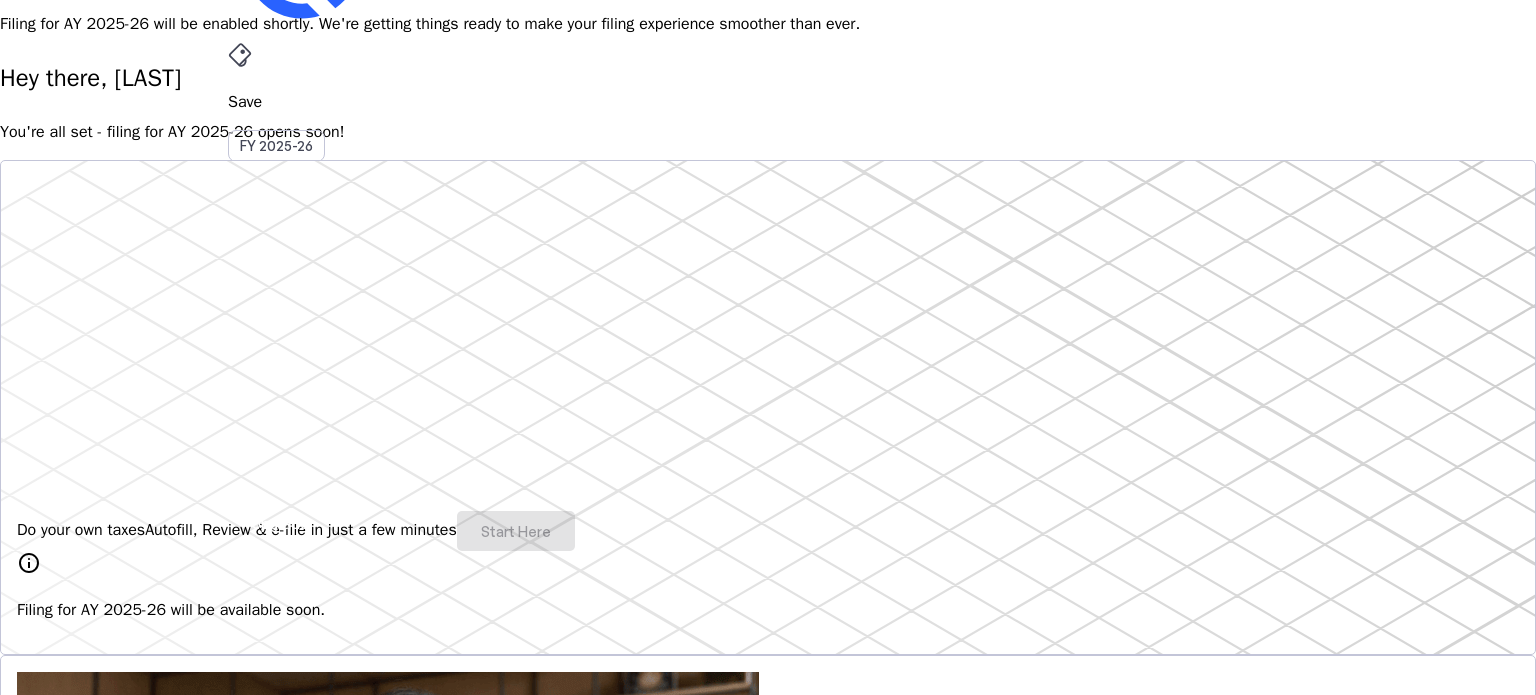 click at bounding box center [146, 383] 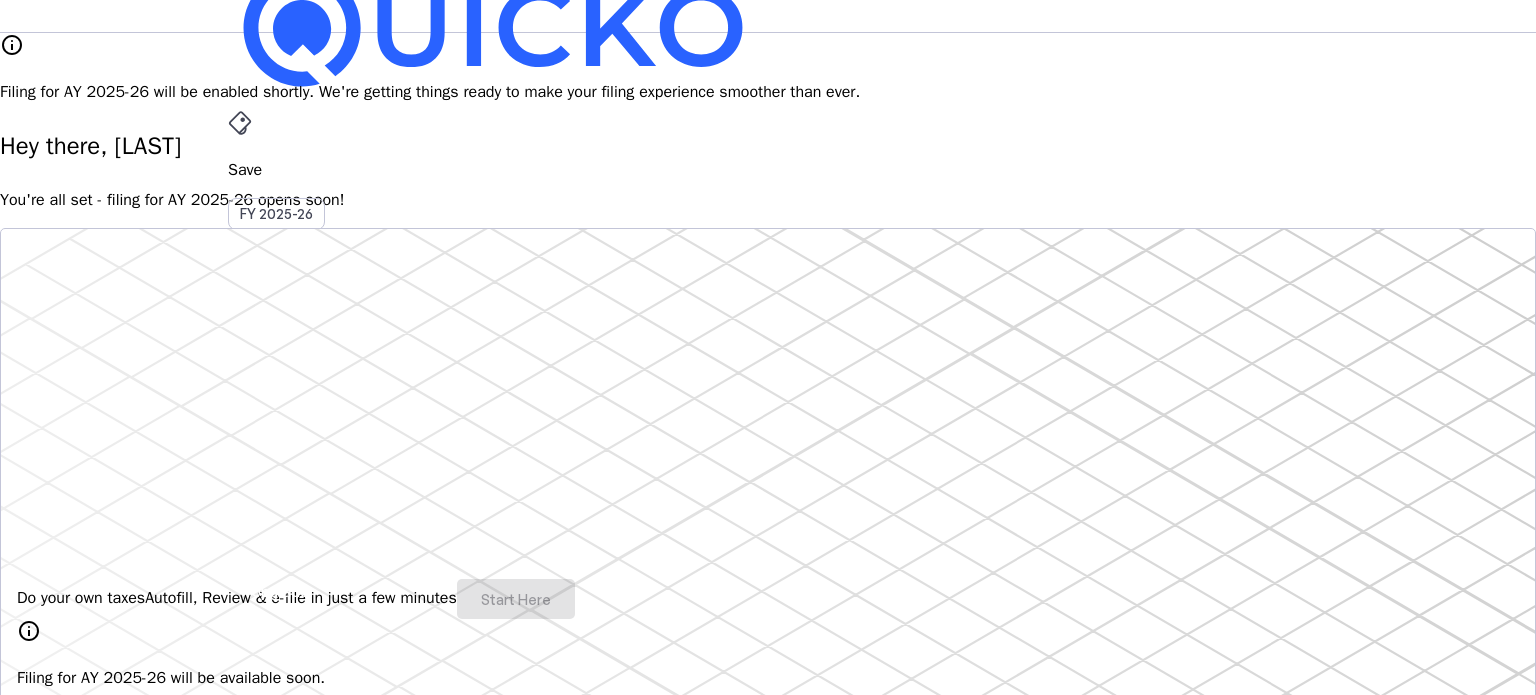 scroll, scrollTop: 0, scrollLeft: 0, axis: both 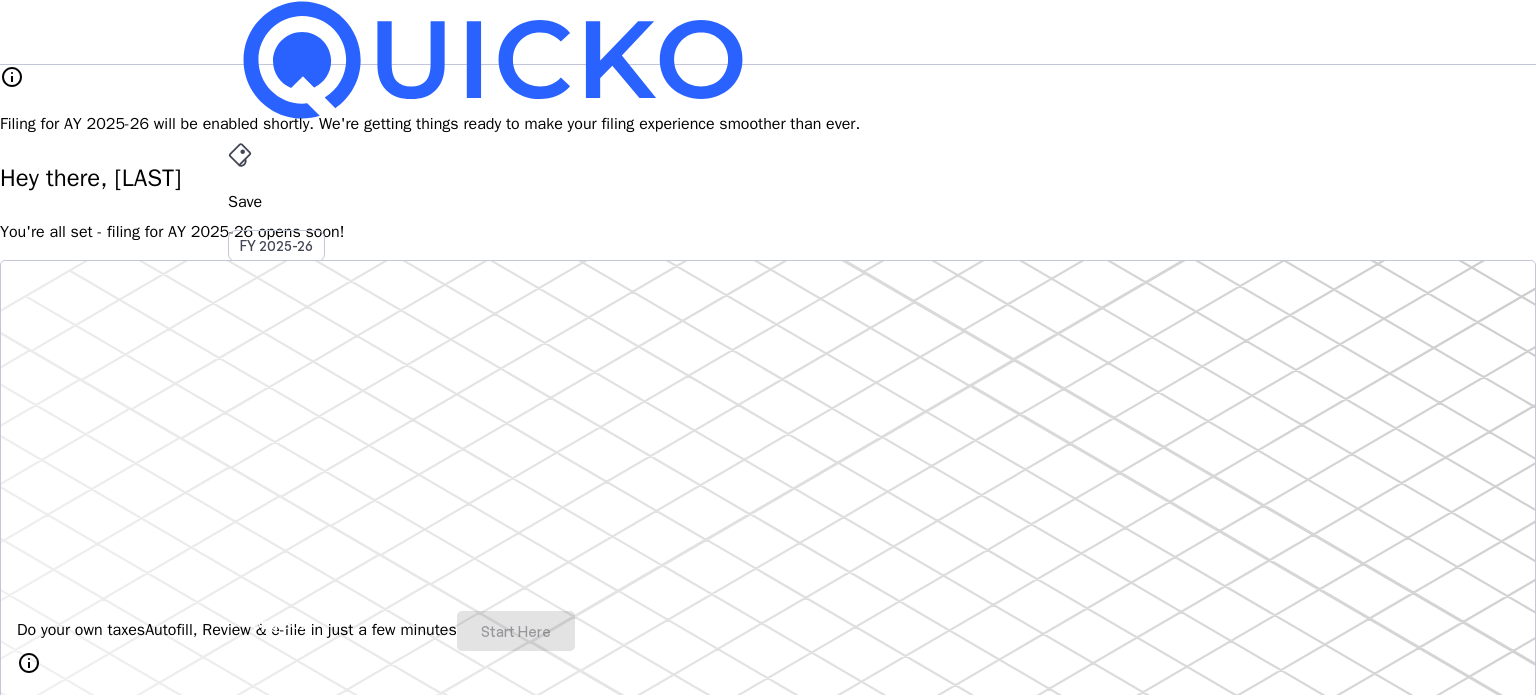 click at bounding box center [173, 476] 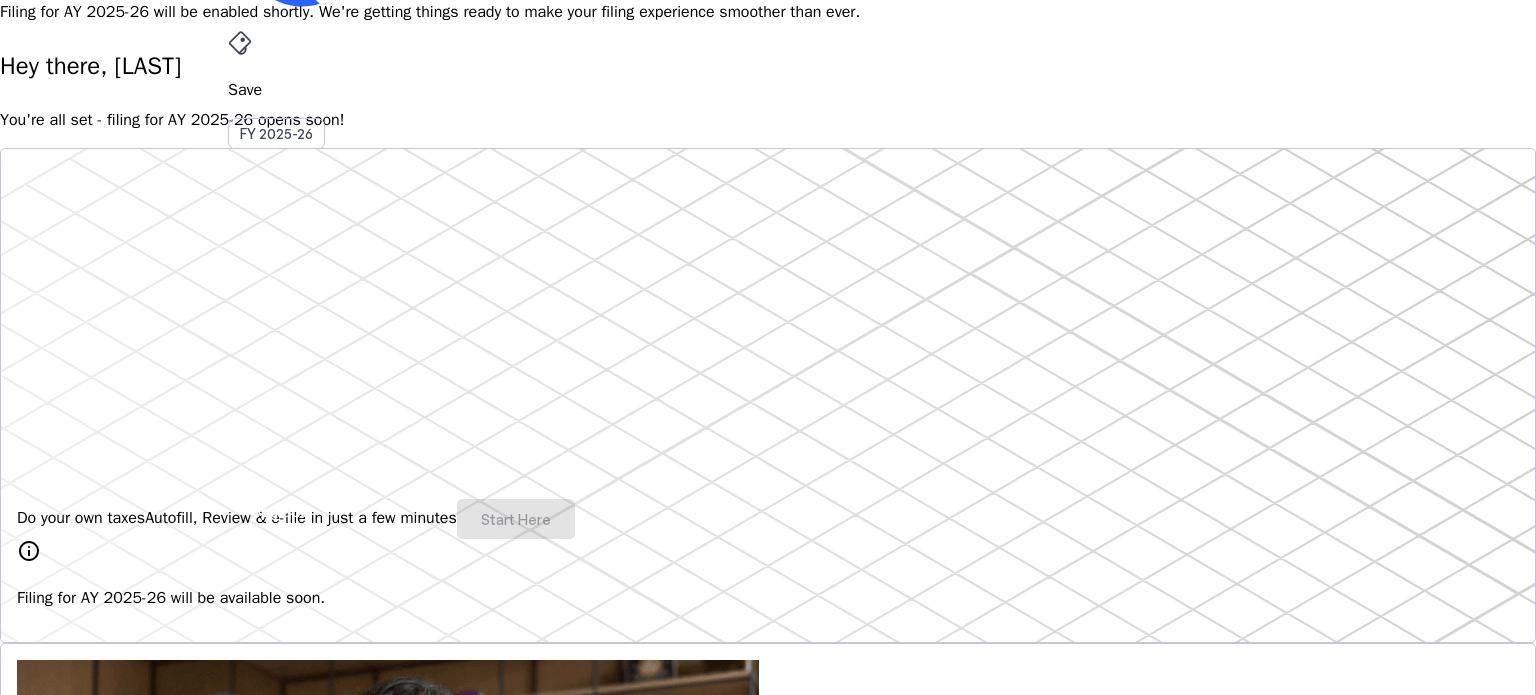 scroll, scrollTop: 0, scrollLeft: 0, axis: both 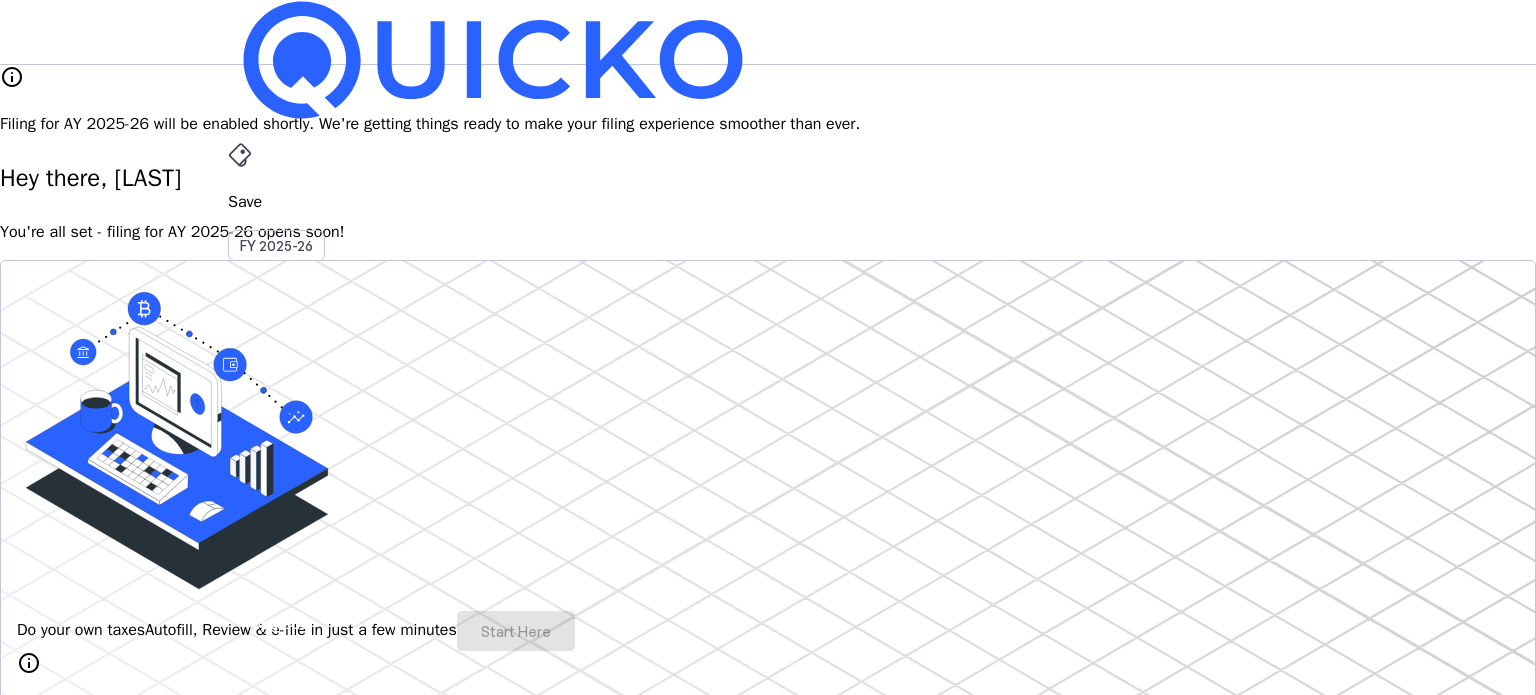 click on "arrow_drop_down" at bounding box center (240, 536) 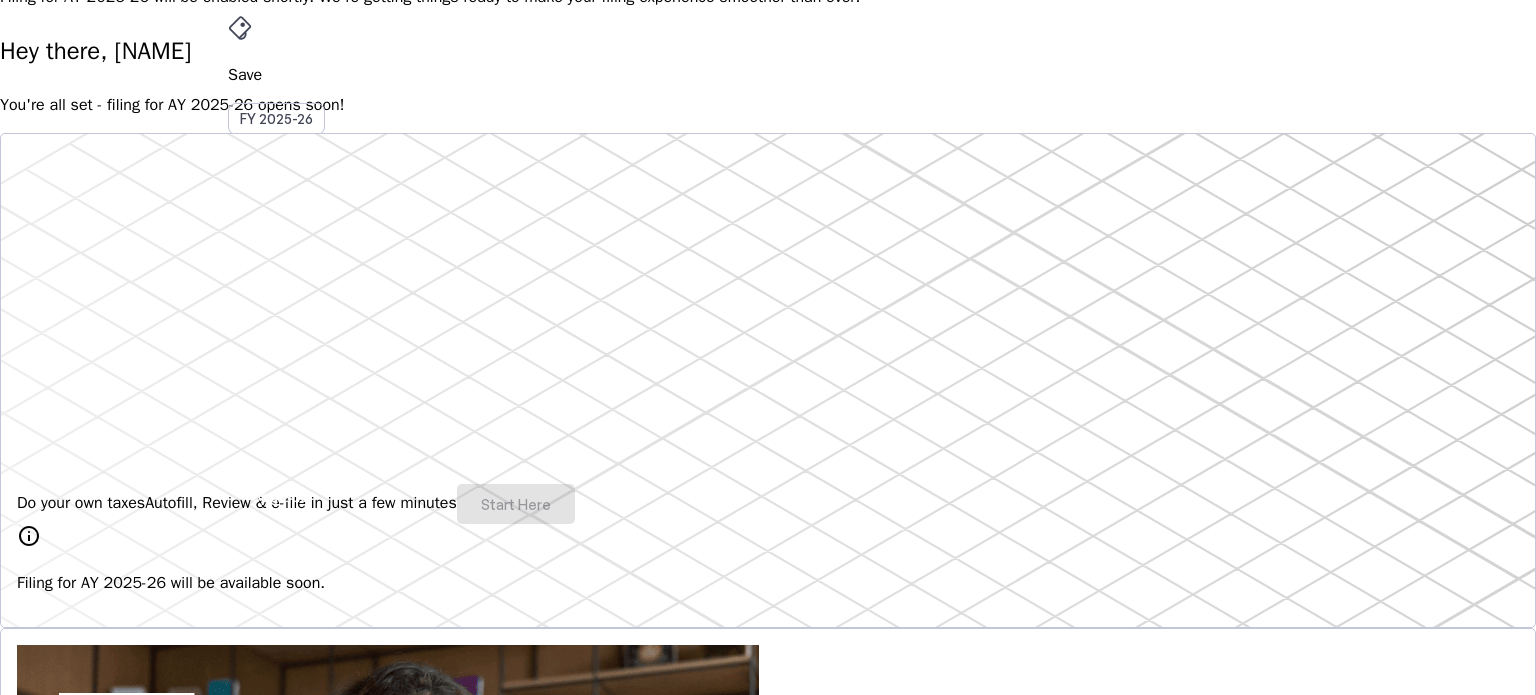 scroll, scrollTop: 200, scrollLeft: 0, axis: vertical 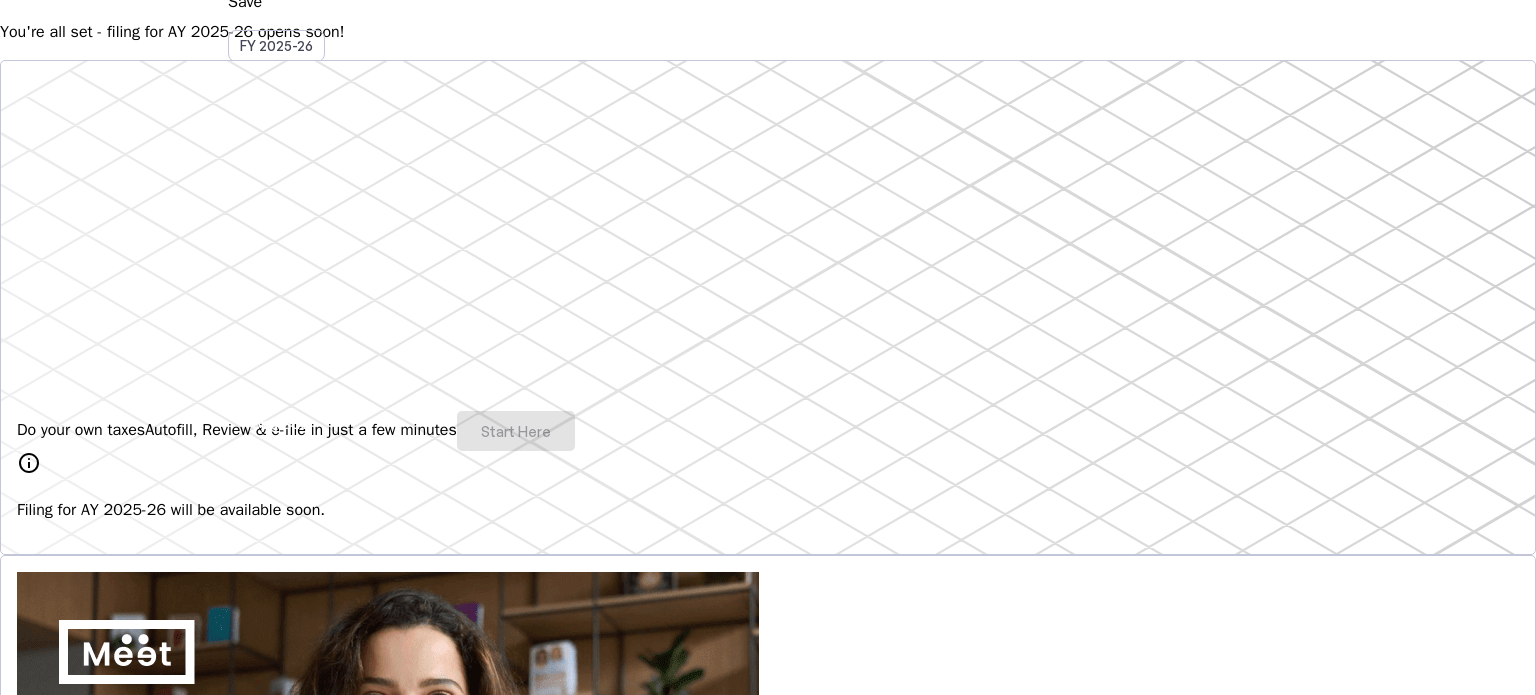 click on "Do your own taxes   Autofill, Review & e-file in just a few minutes   Start Here" at bounding box center [768, 431] 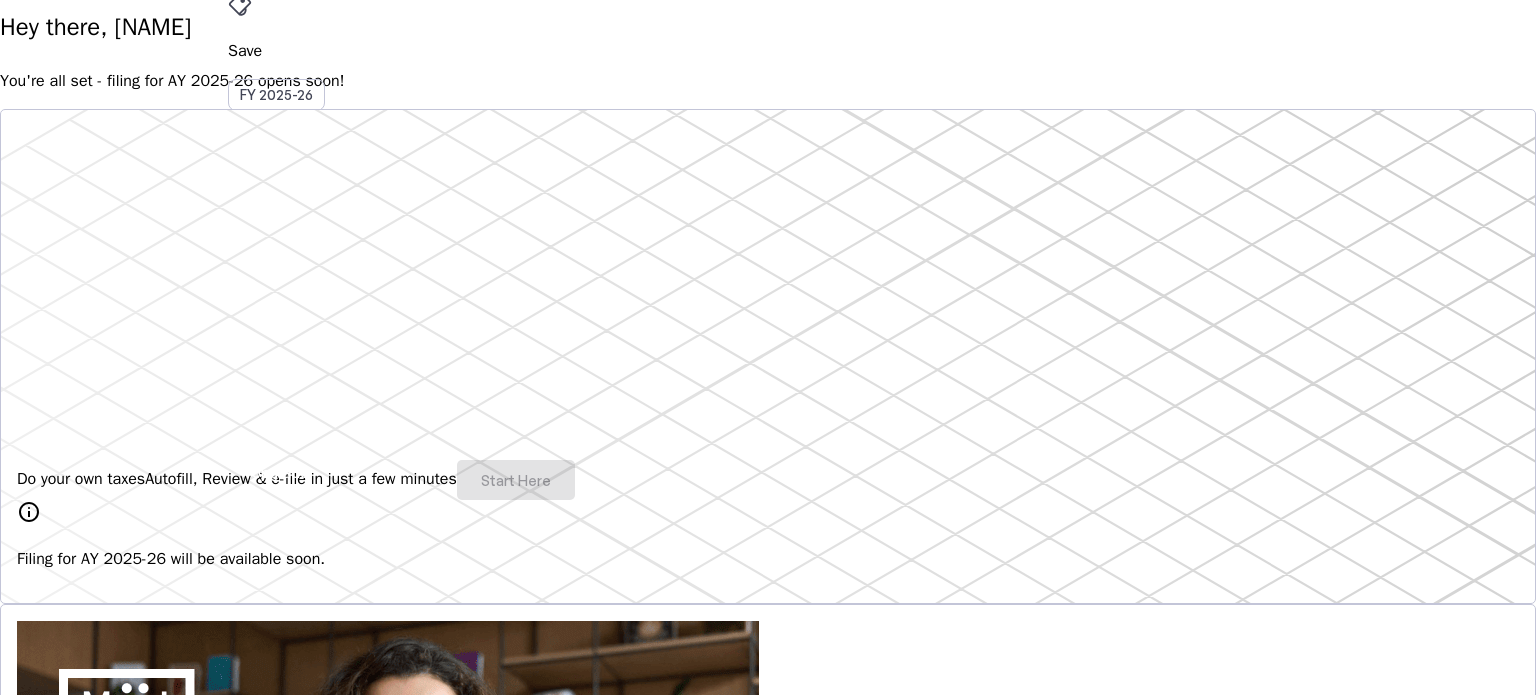scroll, scrollTop: 300, scrollLeft: 0, axis: vertical 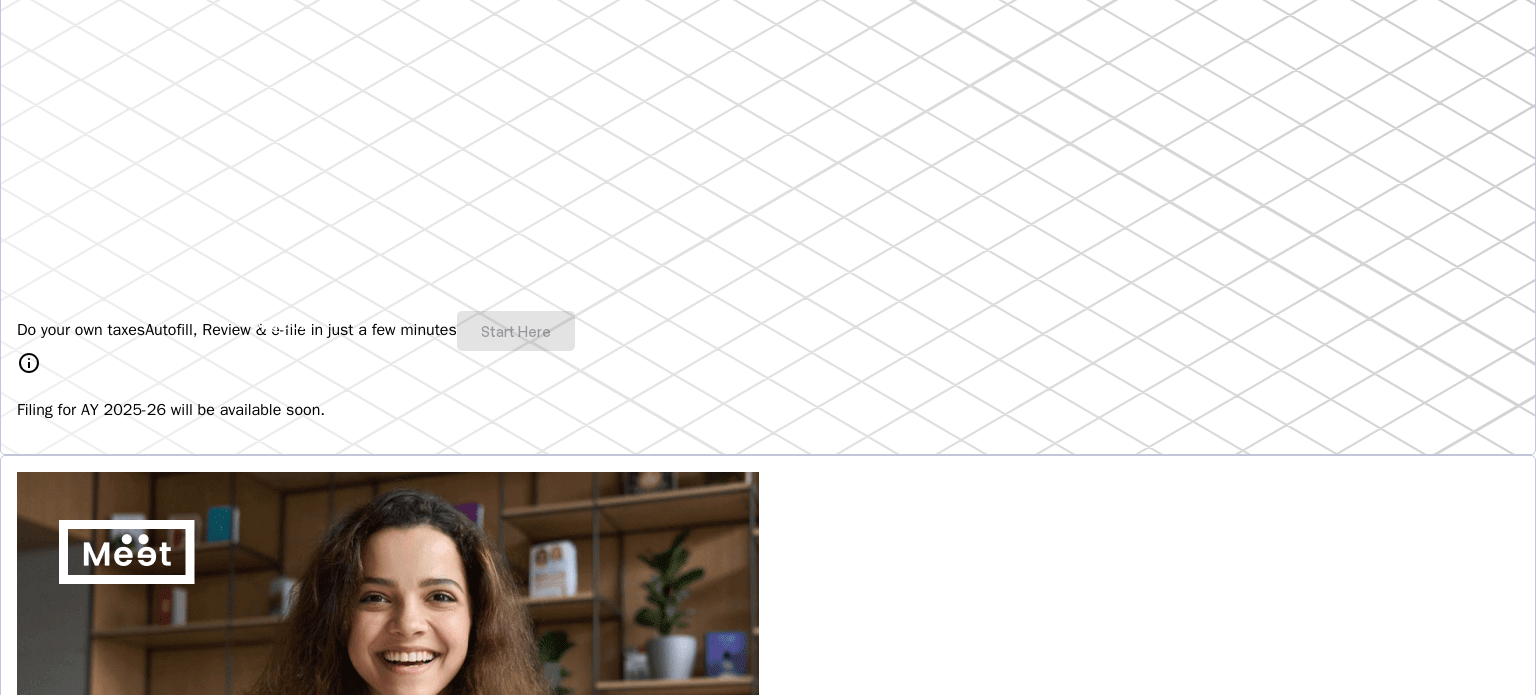 click on "Do your own taxes   Autofill, Review & e-file in just a few minutes   Start Here" at bounding box center (768, 331) 